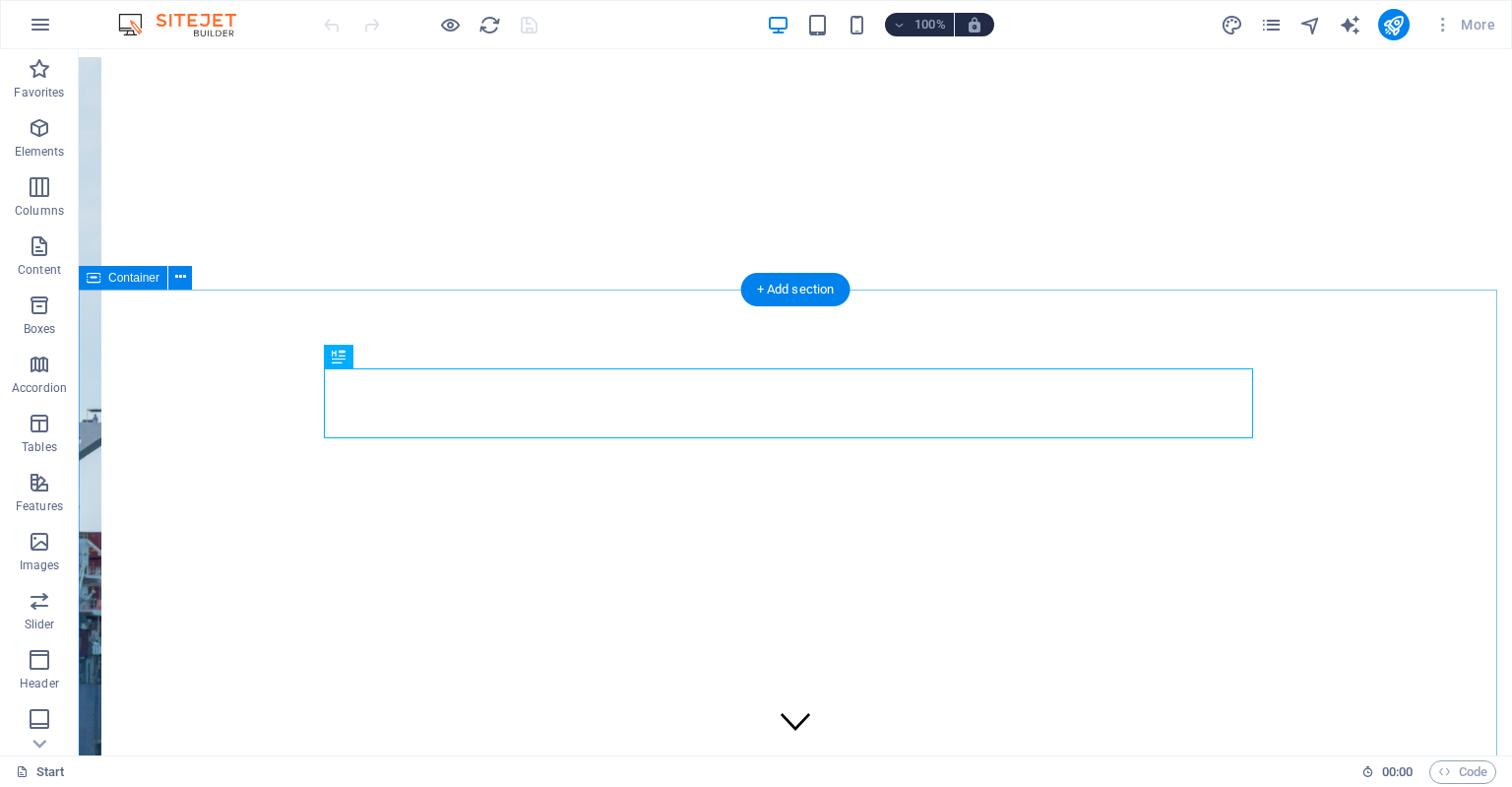 scroll, scrollTop: 466, scrollLeft: 0, axis: vertical 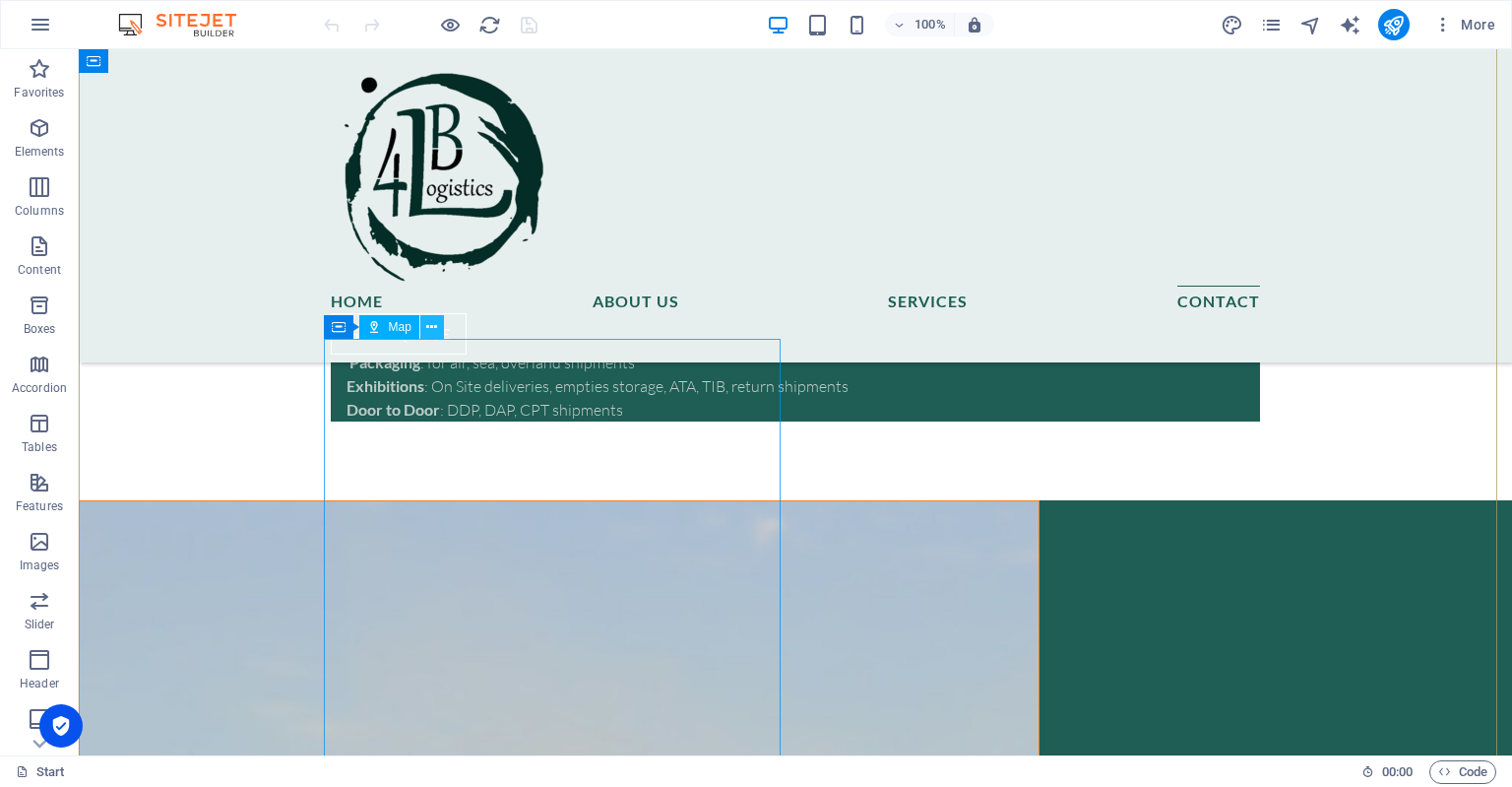 click at bounding box center [431, 327] 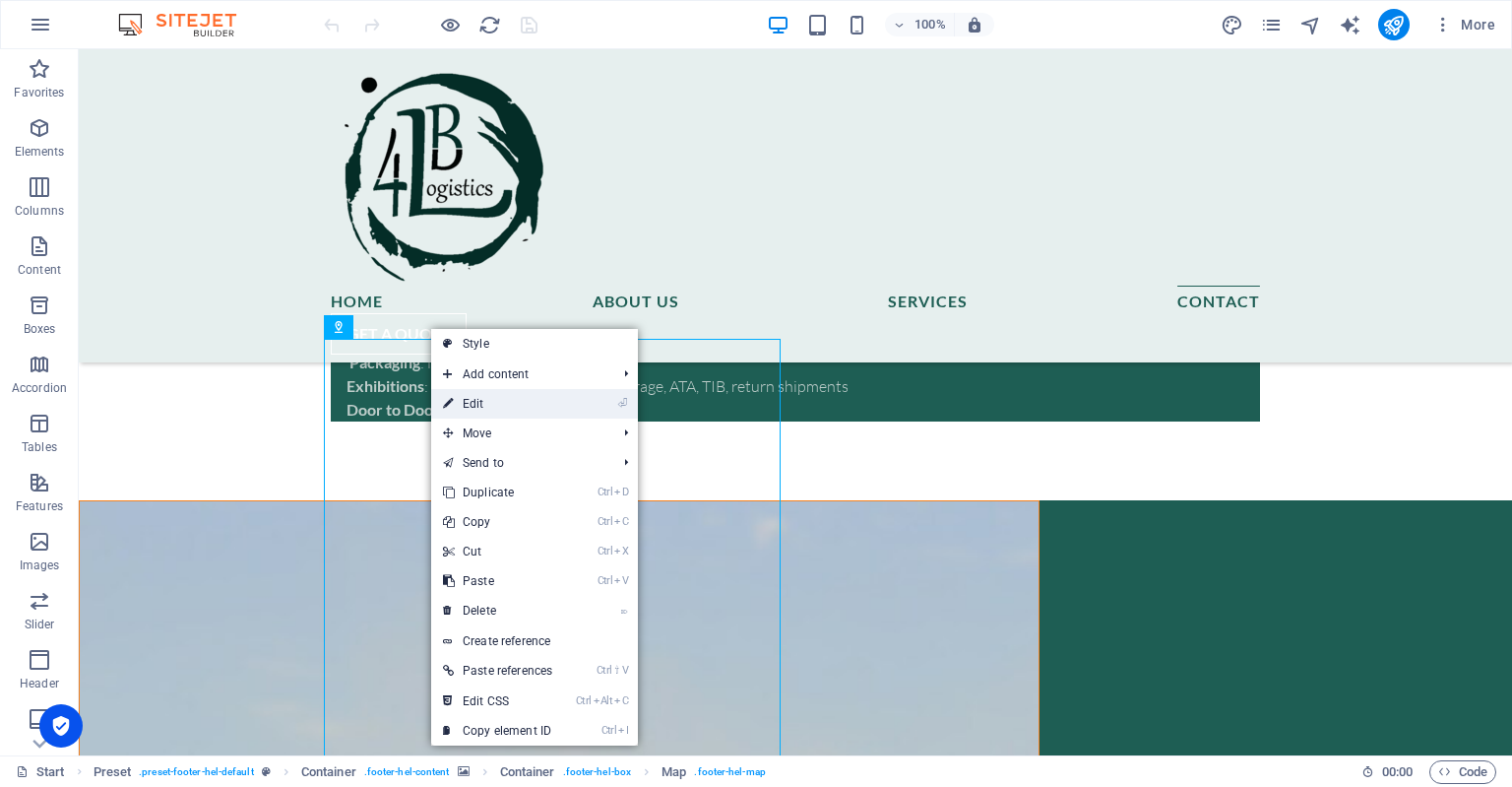 click on "⏎  Edit" at bounding box center [497, 404] 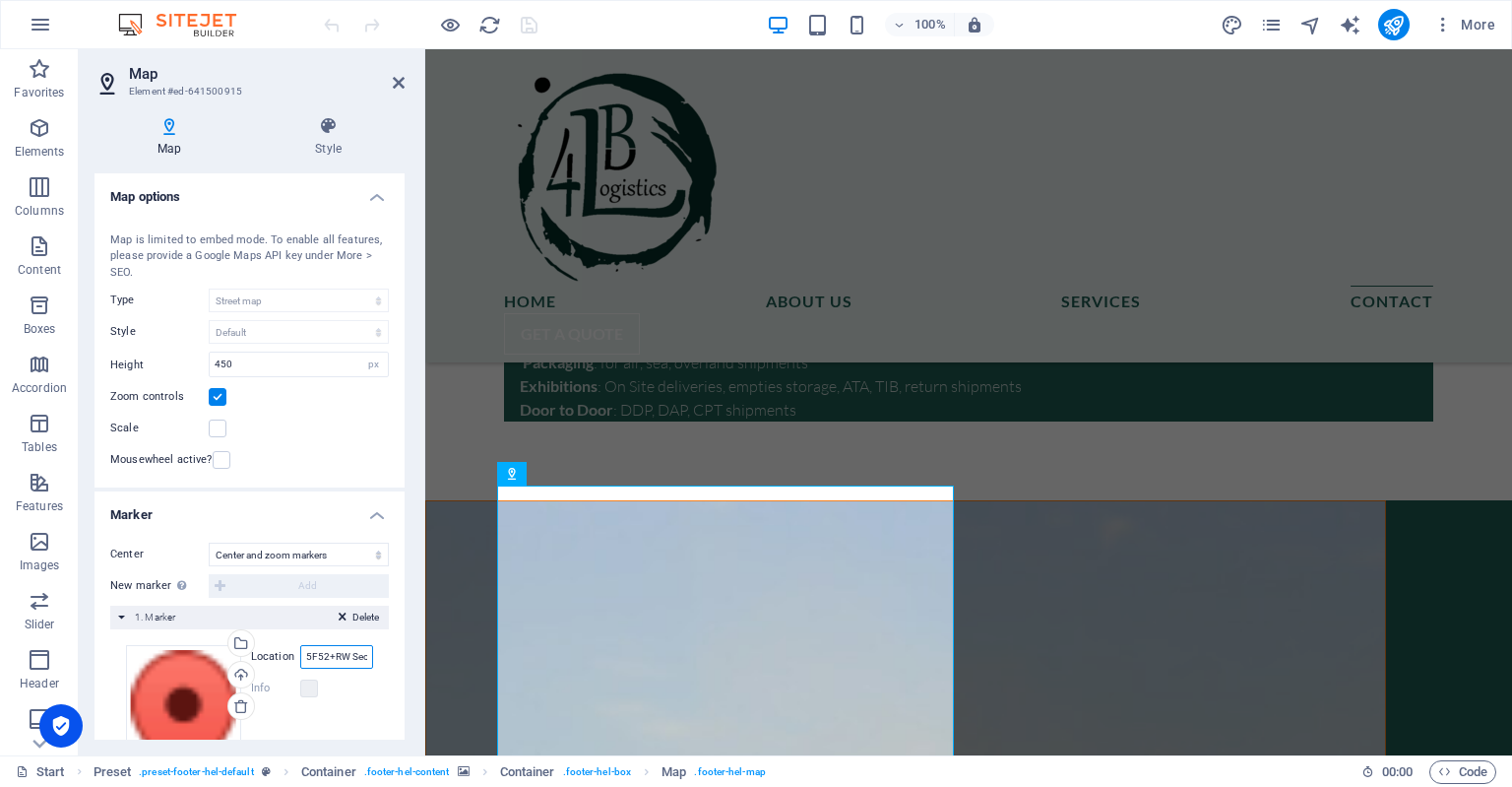 click on "5F52+RW Second Al Salam" at bounding box center (337, 657) 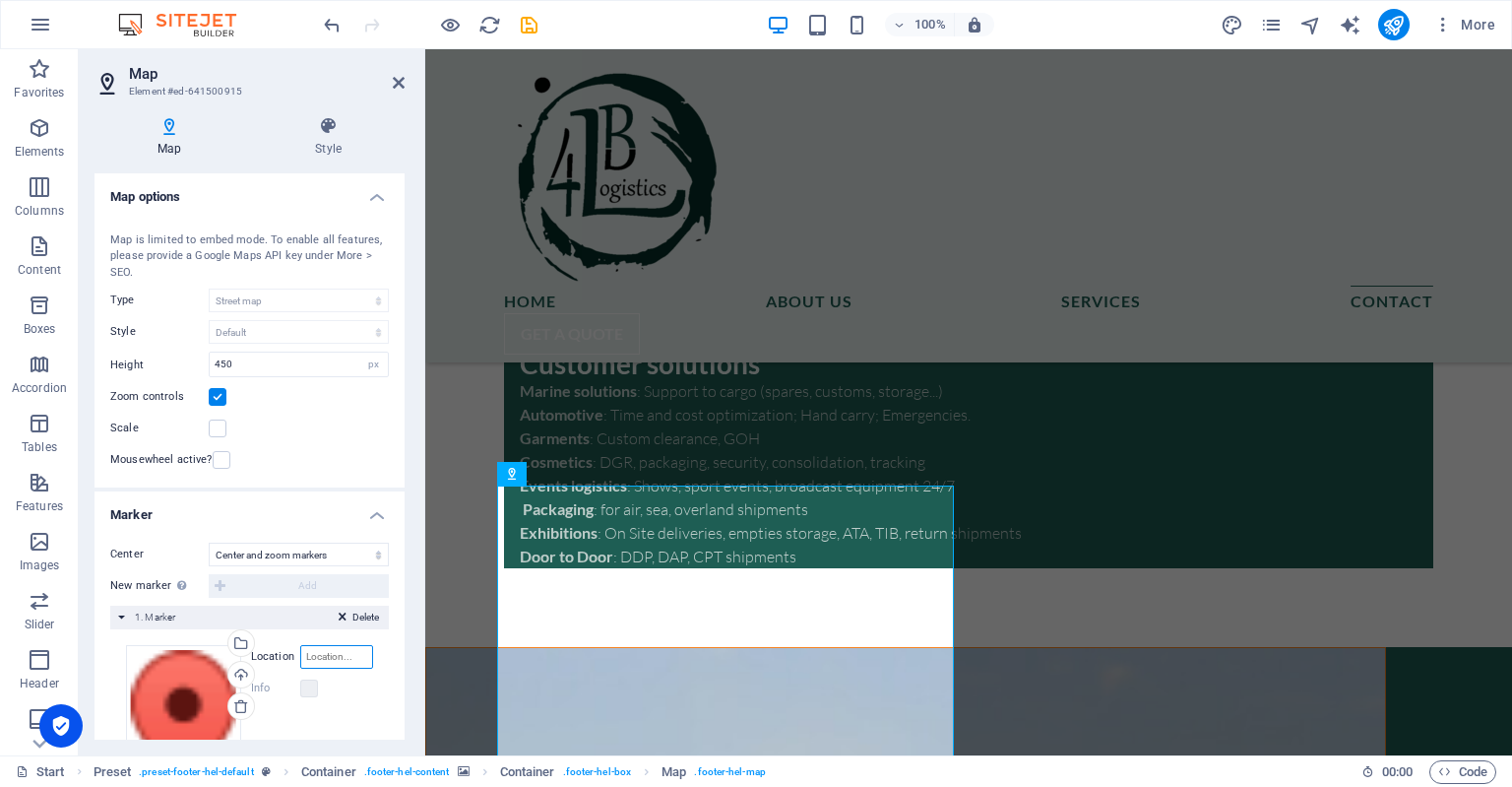 paste on "5F52+RW Second Al Salam" 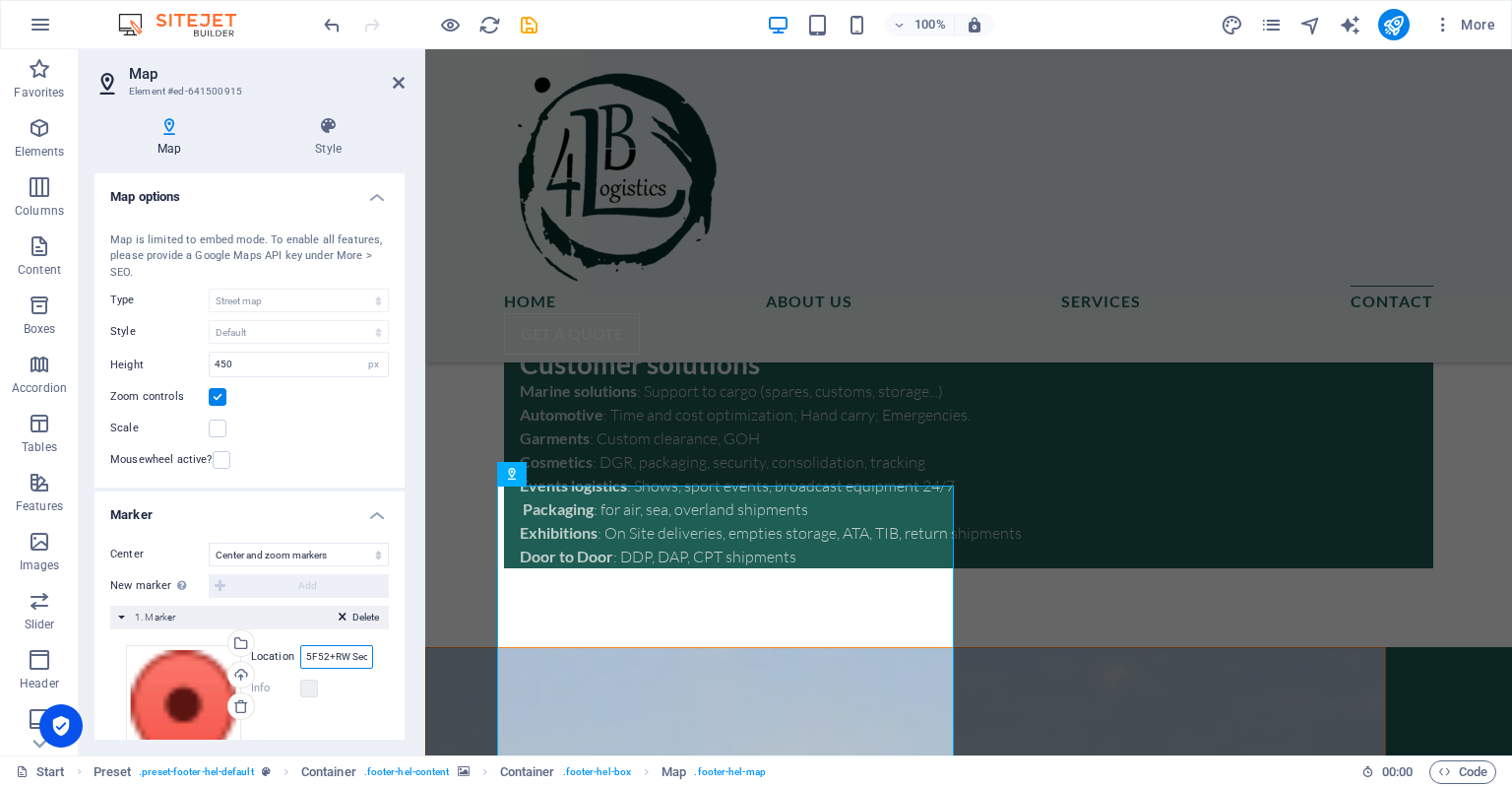scroll, scrollTop: 0, scrollLeft: 59, axis: horizontal 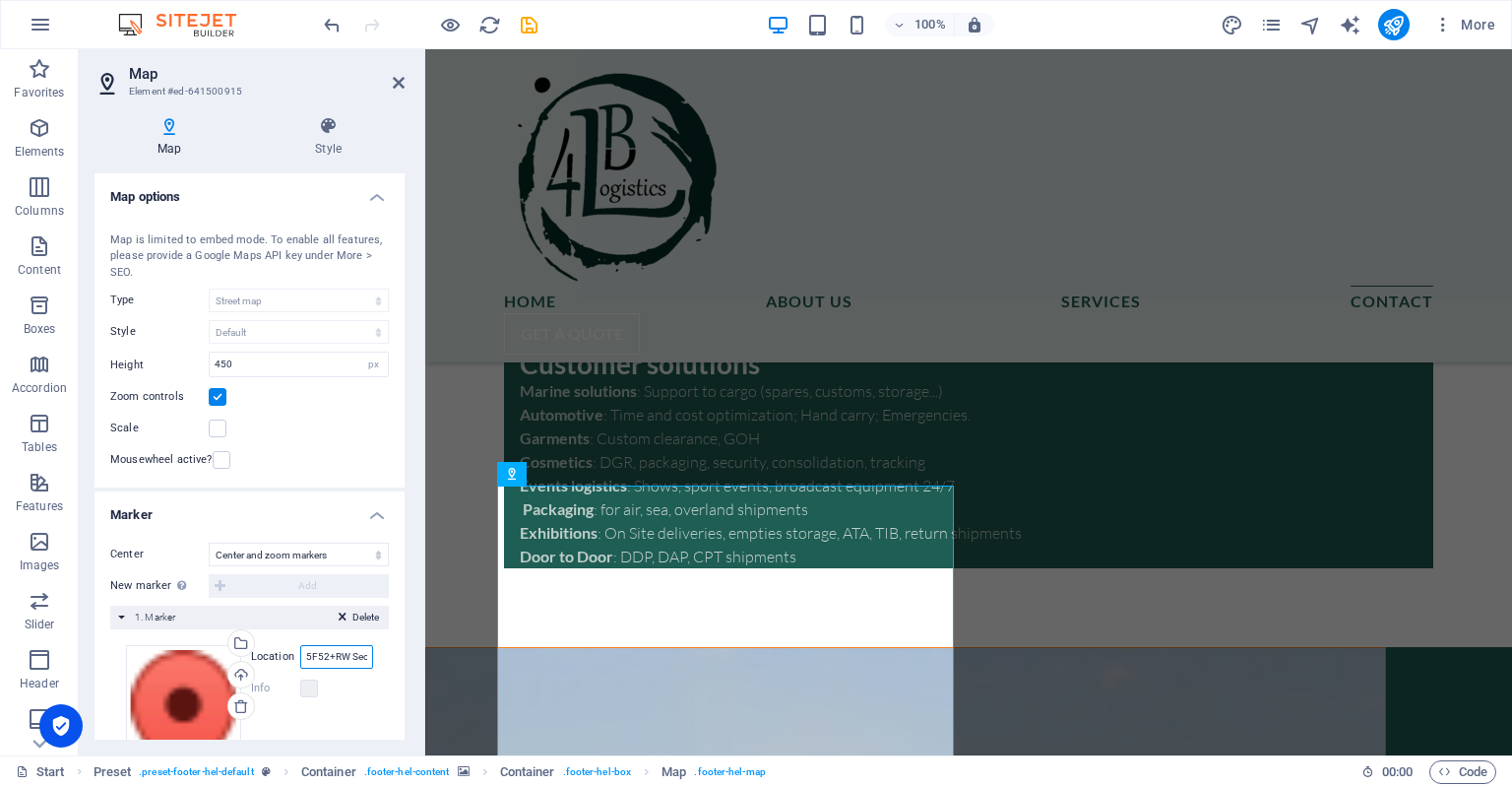 click on "5F52+RW Second Al Salam" at bounding box center [337, 657] 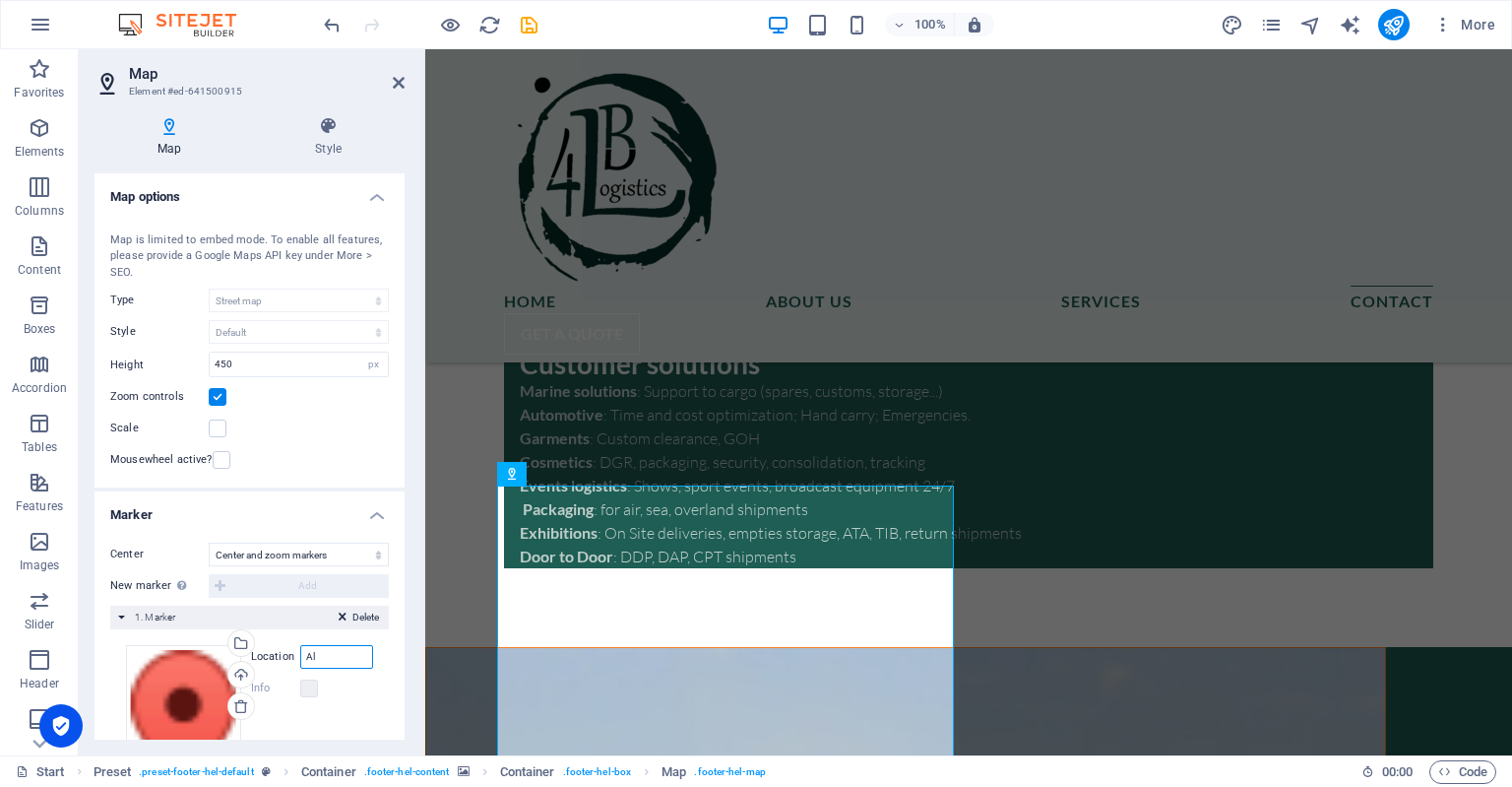 type on "A" 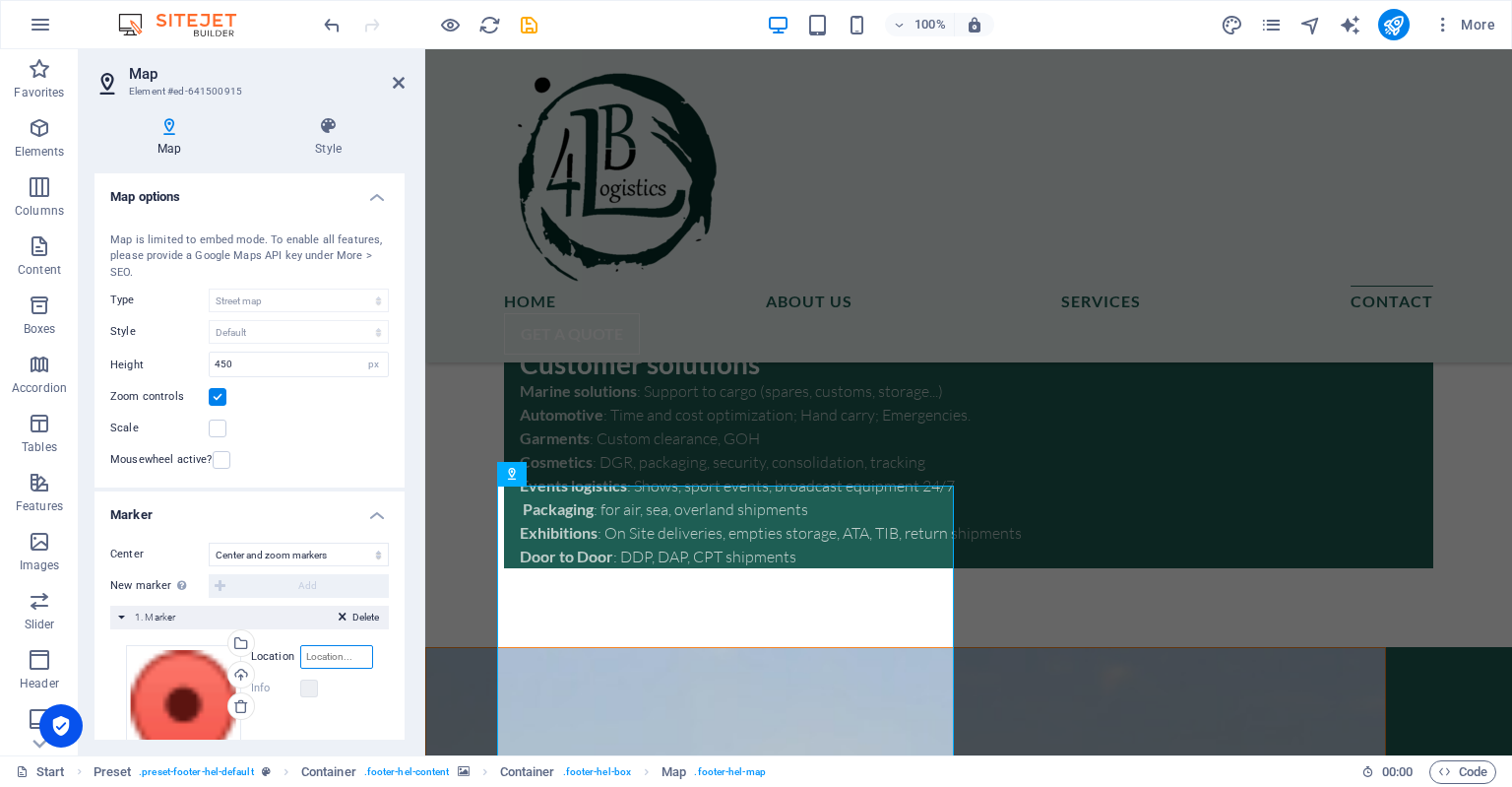 paste on "4B Logistics Co." 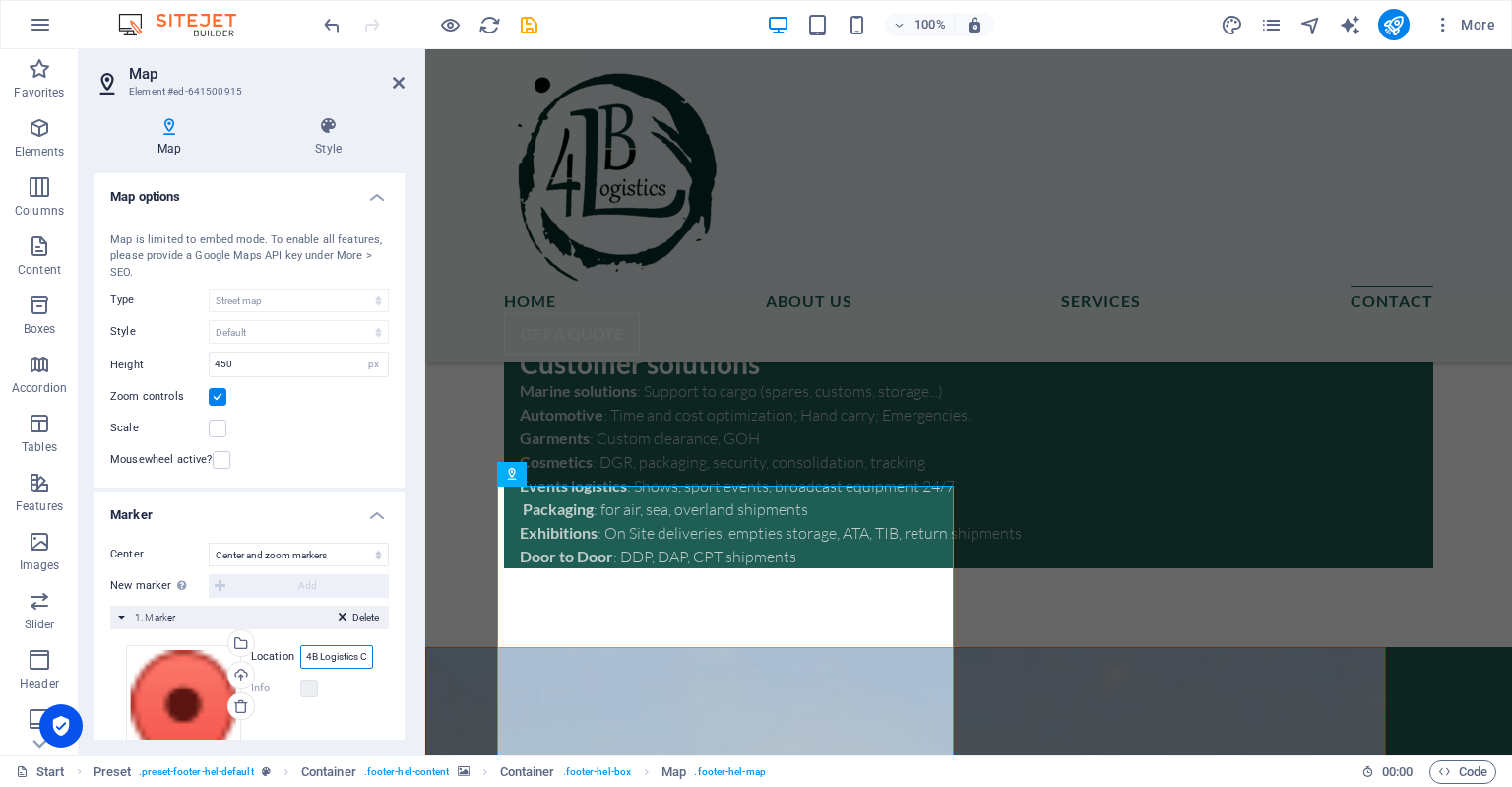 scroll, scrollTop: 0, scrollLeft: 11, axis: horizontal 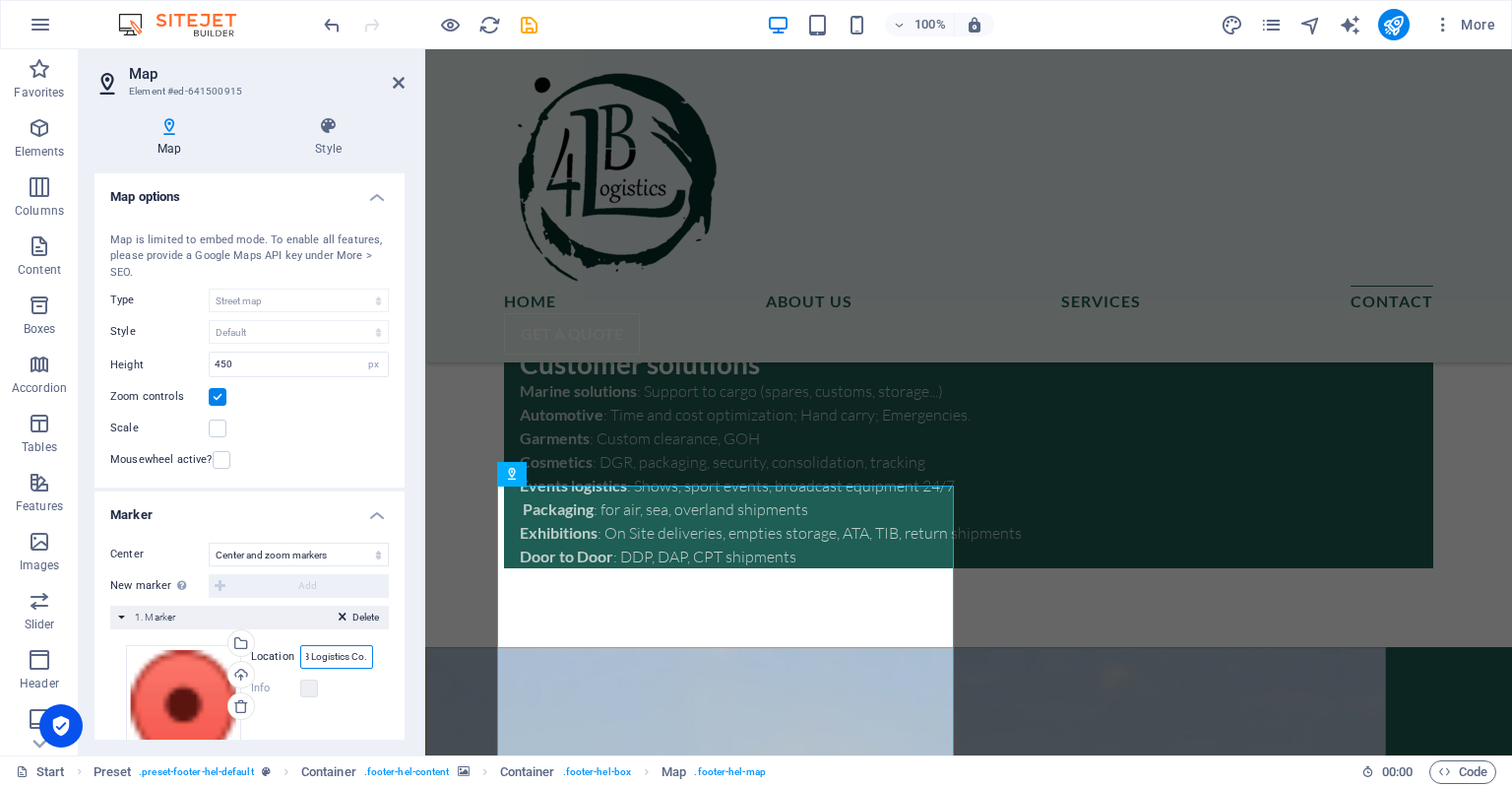 type on "4b Logistics Co." 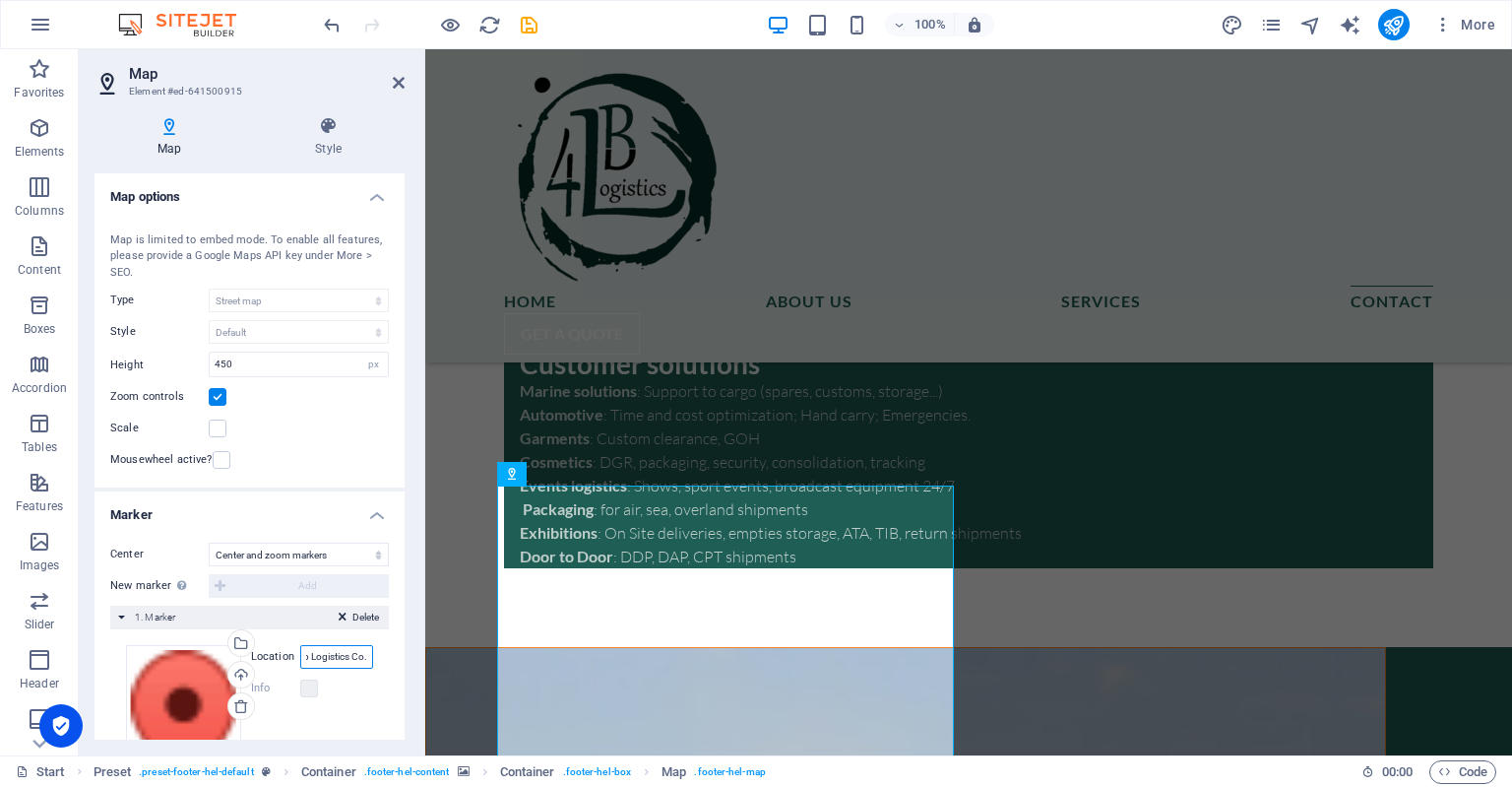 scroll, scrollTop: 0, scrollLeft: 11, axis: horizontal 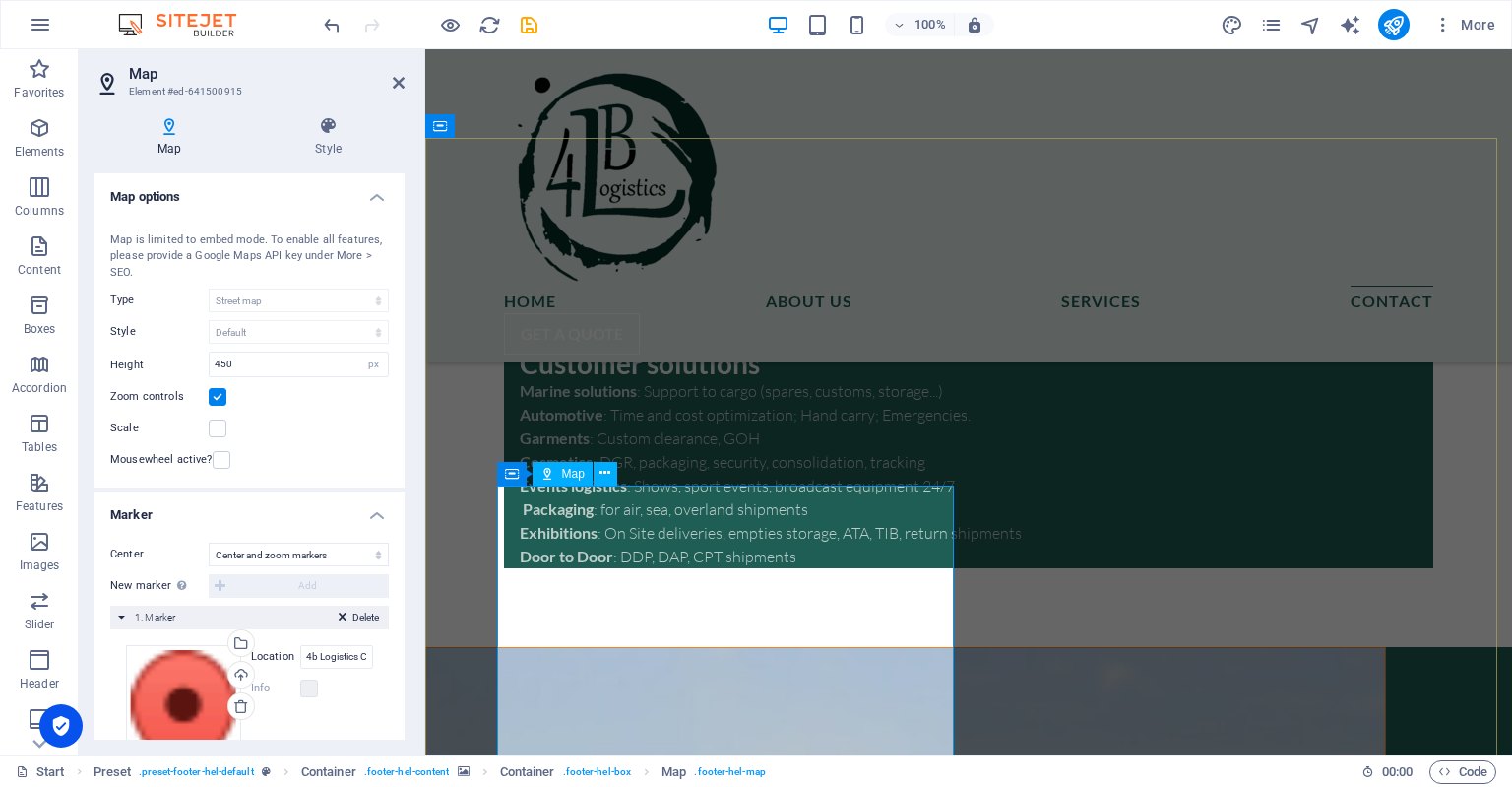 click at bounding box center [906, 12524] 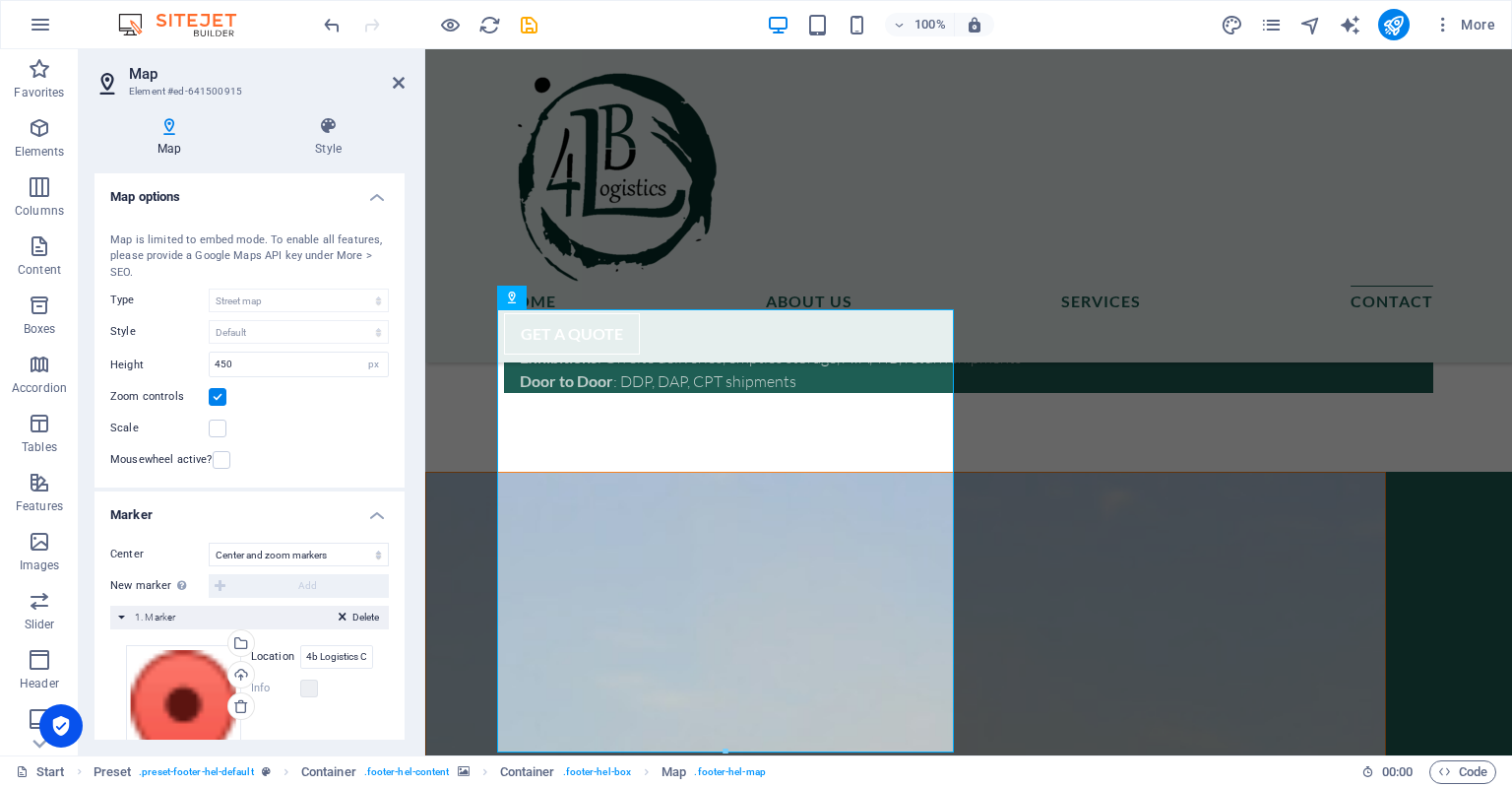 scroll, scrollTop: 9705, scrollLeft: 0, axis: vertical 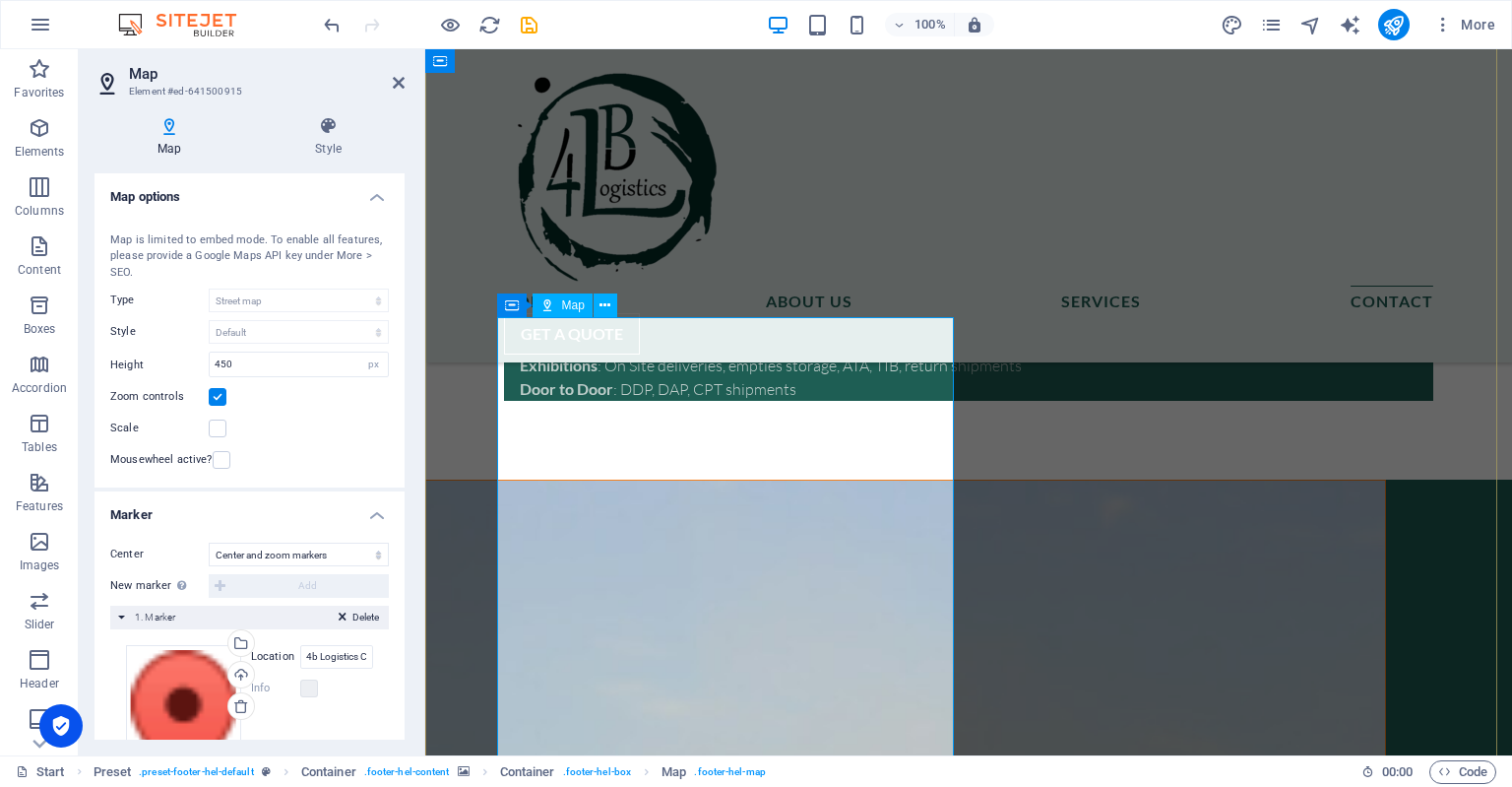 click at bounding box center (906, 12357) 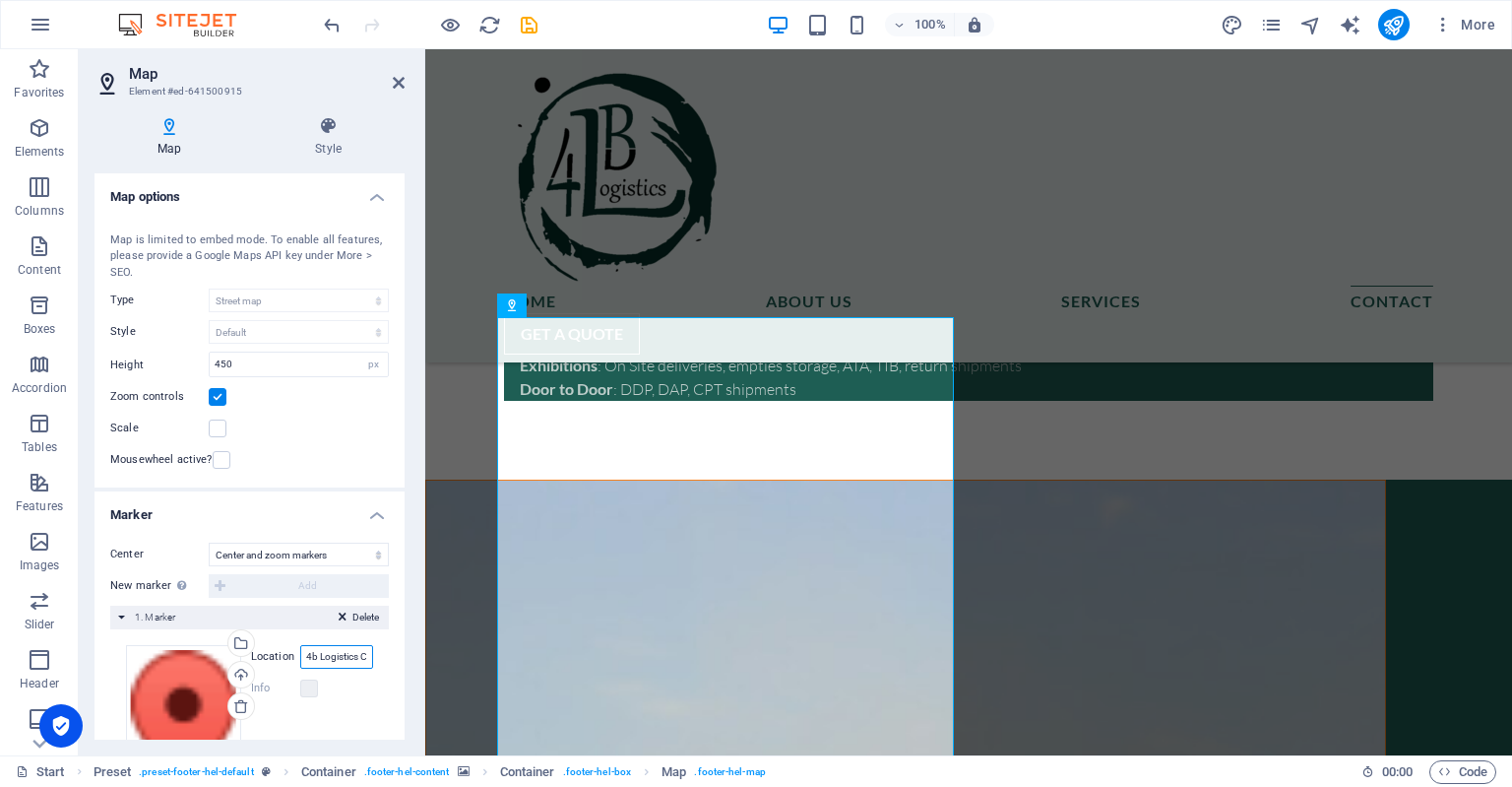 click on "4b Logistics Co." at bounding box center (337, 657) 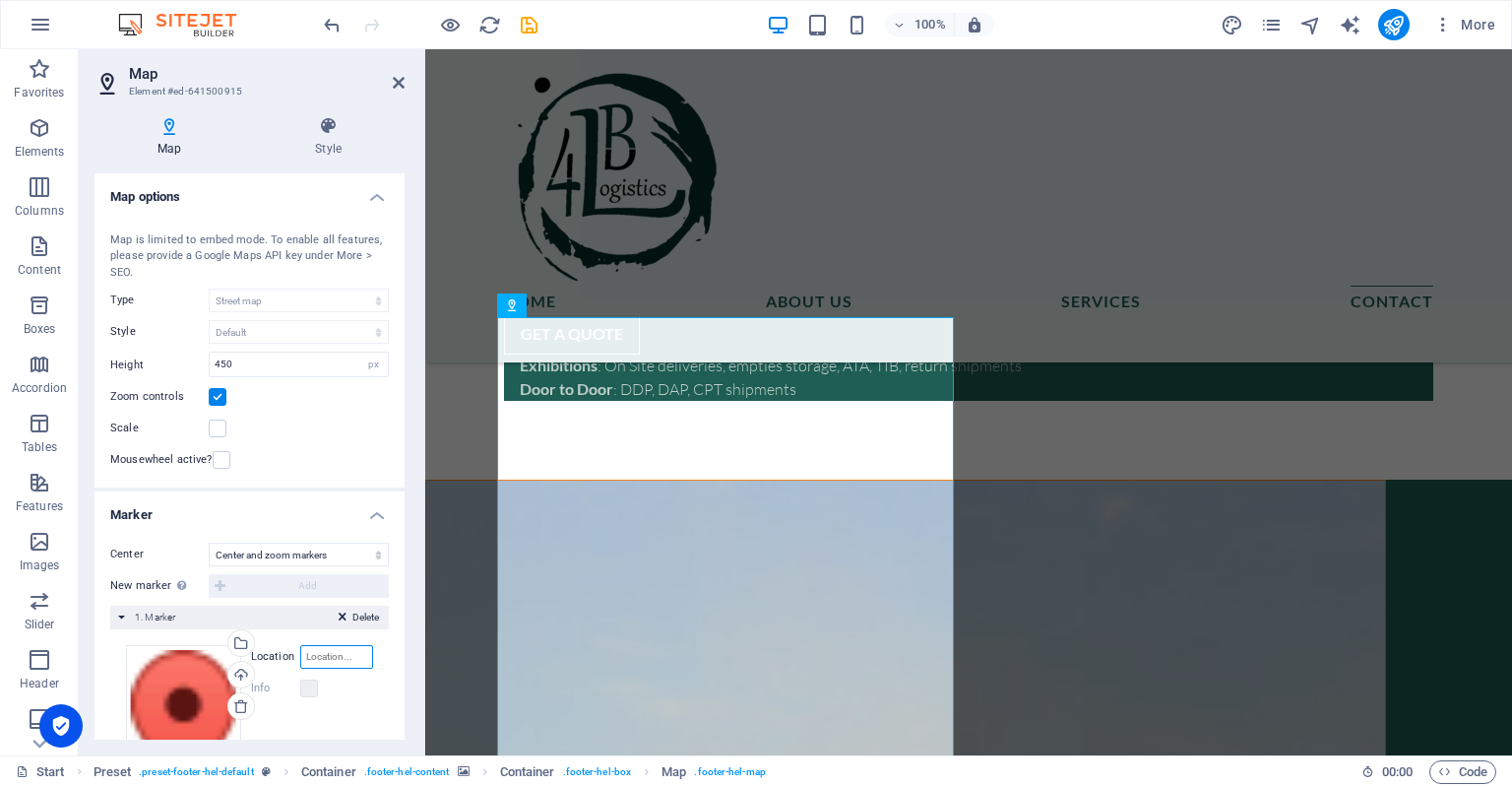 paste on "4B Logistics Co." 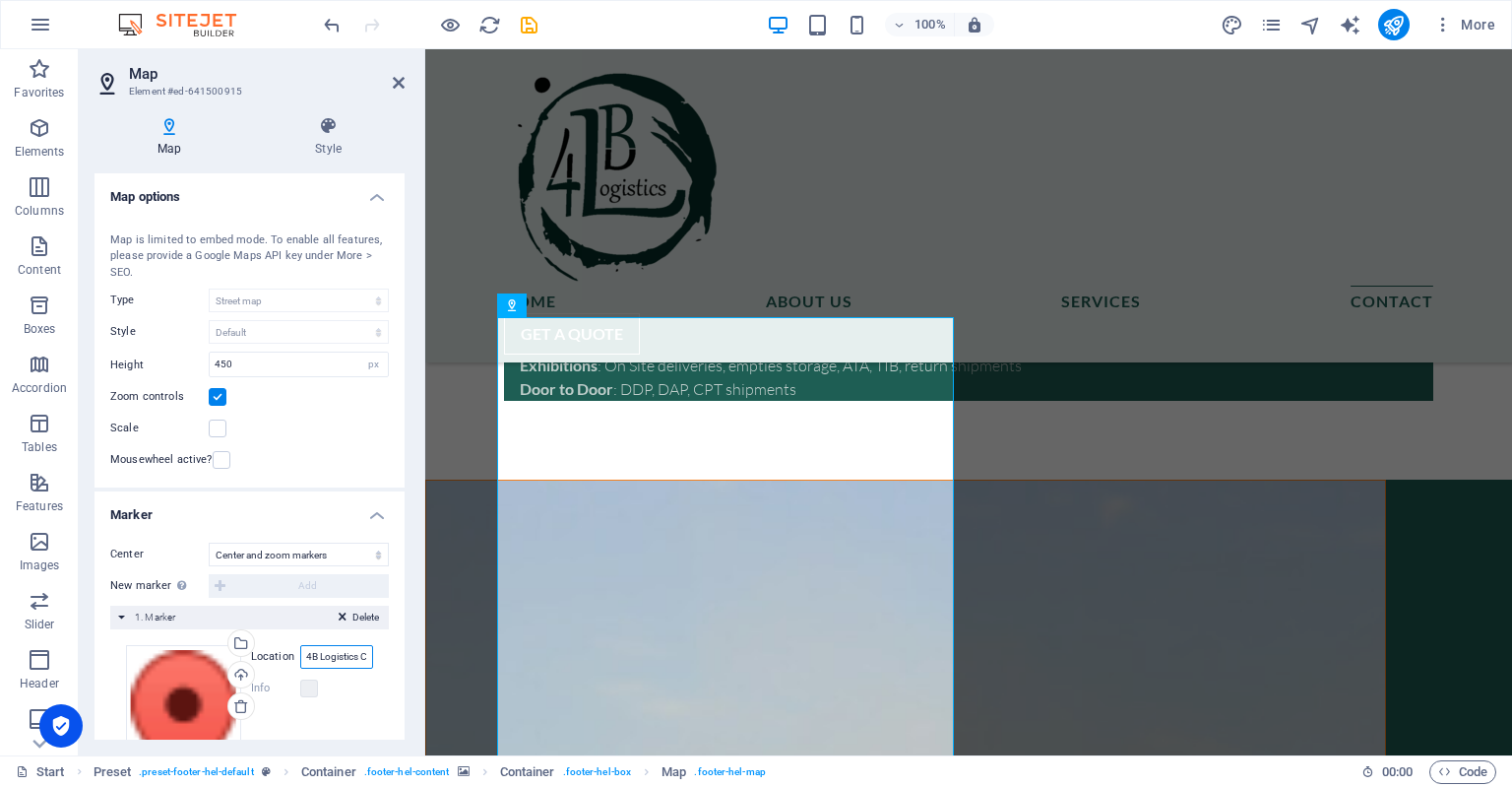 scroll, scrollTop: 0, scrollLeft: 11, axis: horizontal 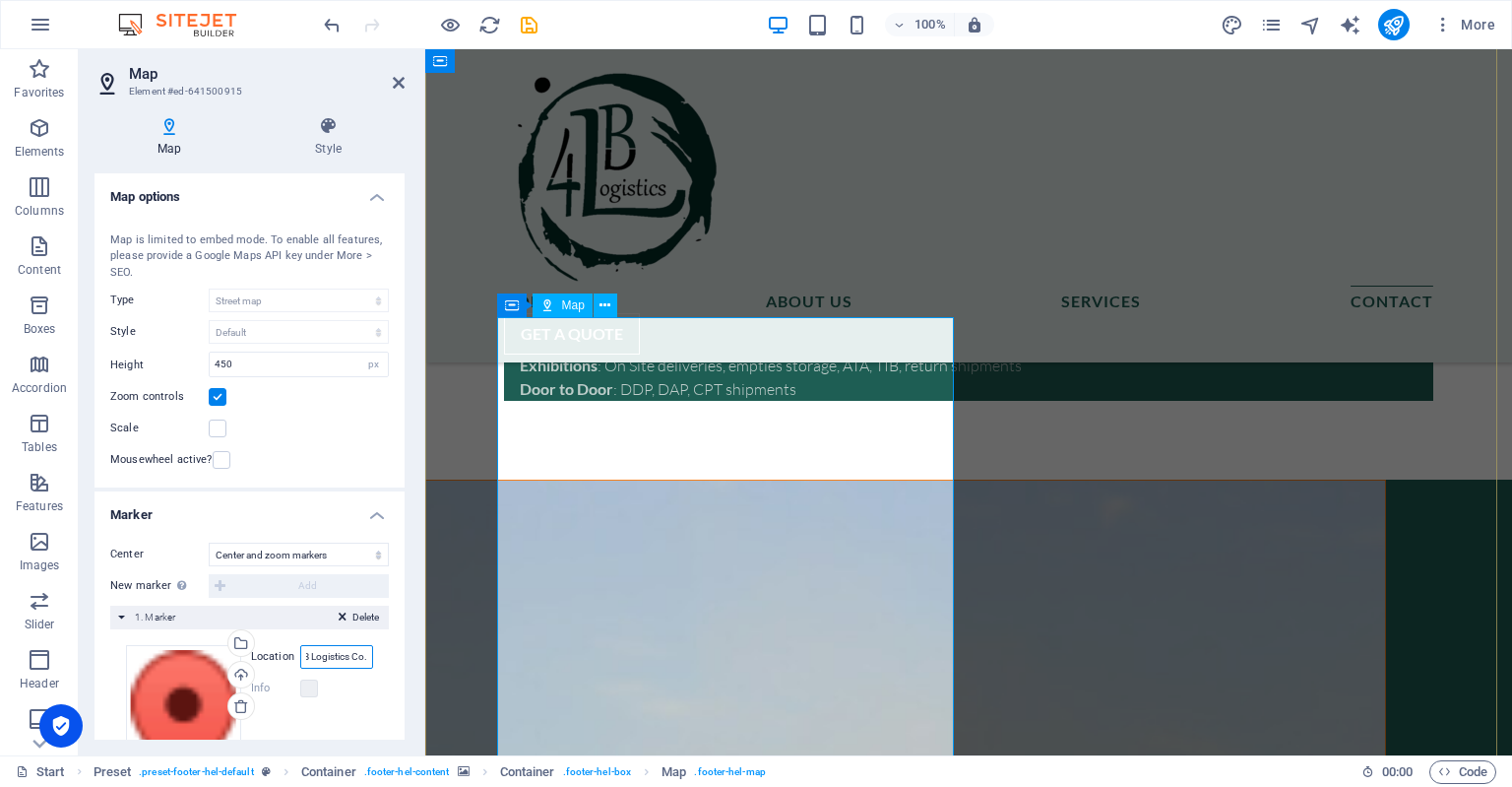 type on "4B Logistics Co." 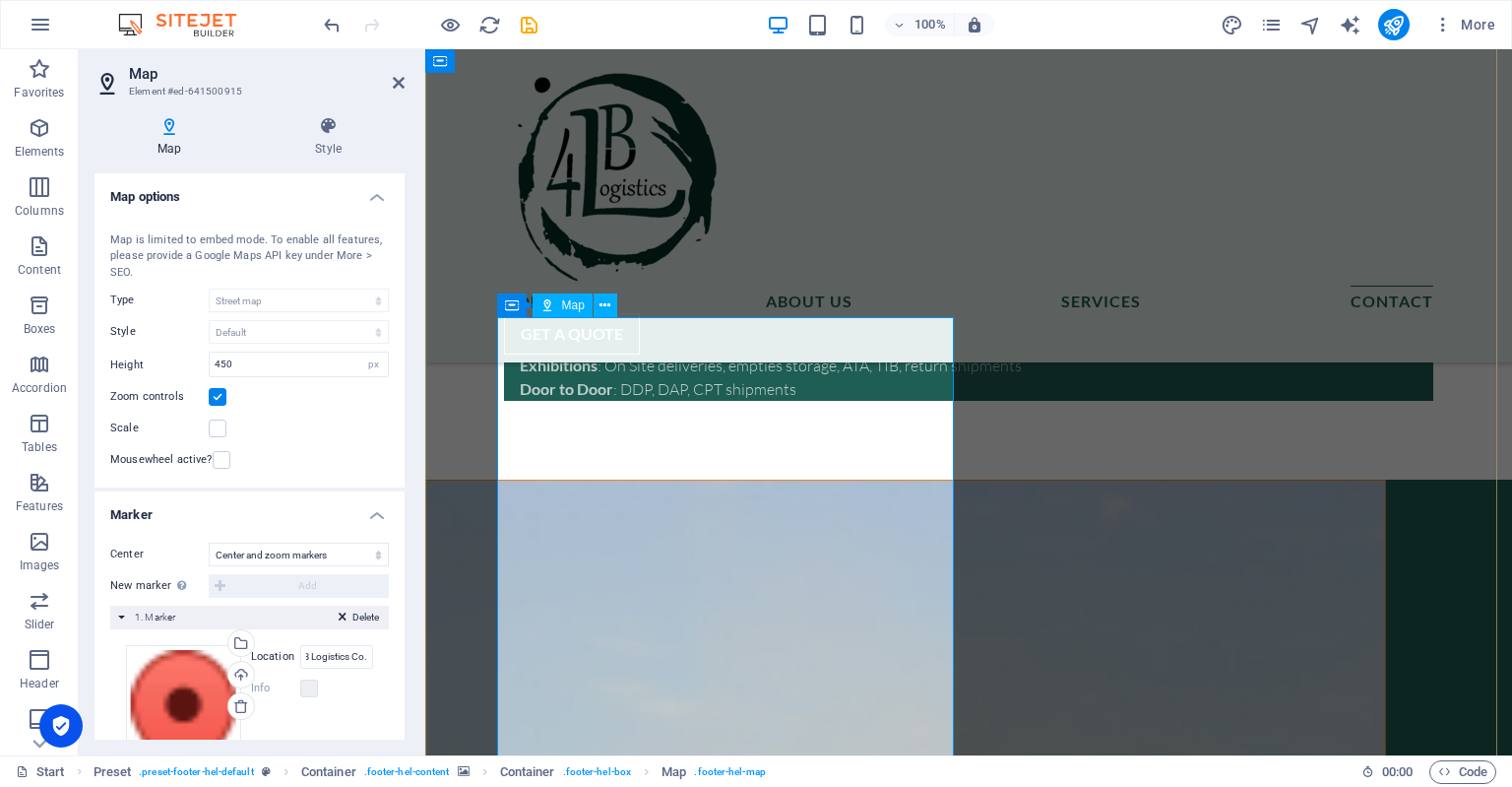 scroll, scrollTop: 0, scrollLeft: 0, axis: both 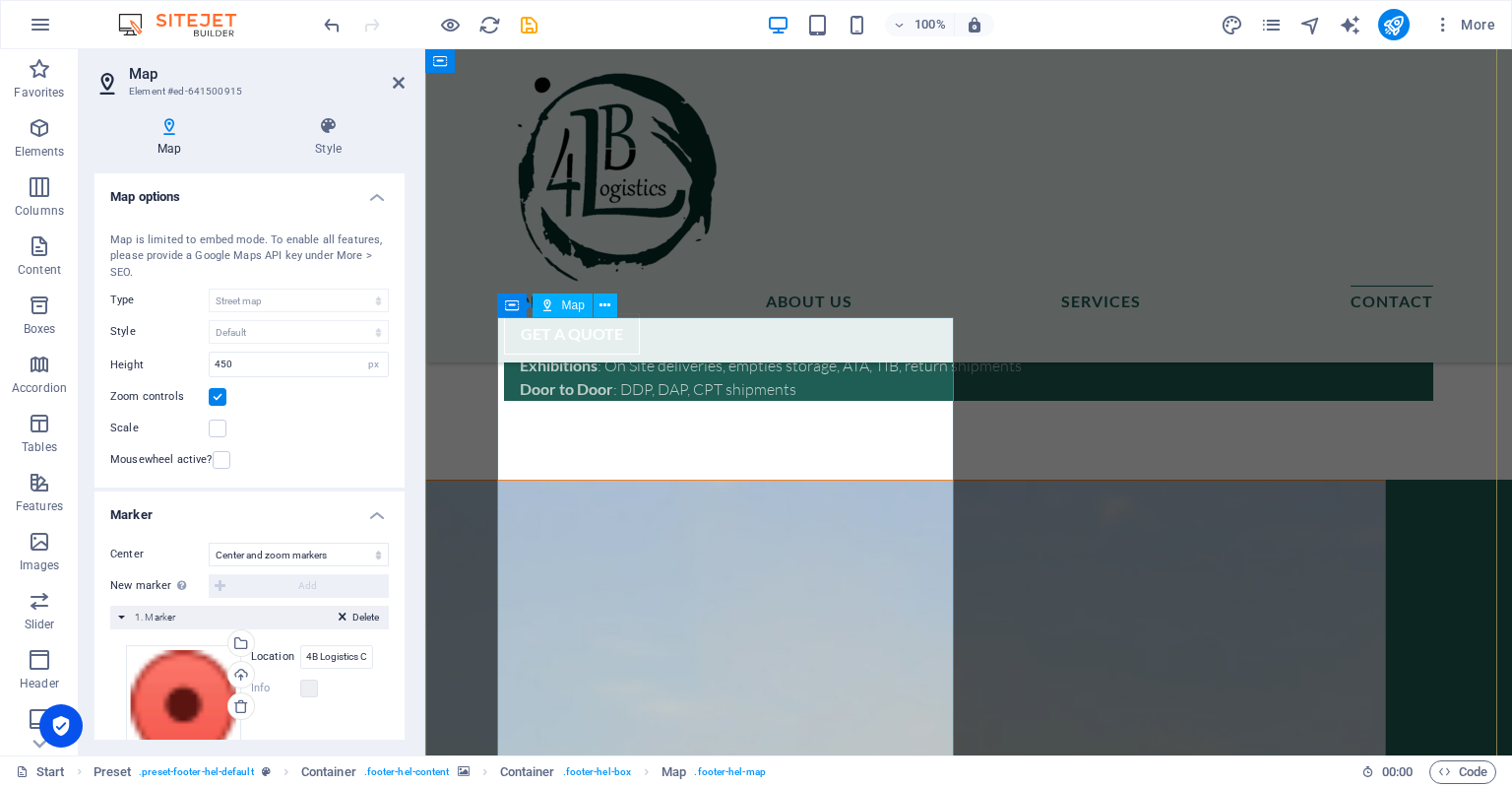 click at bounding box center [906, 12357] 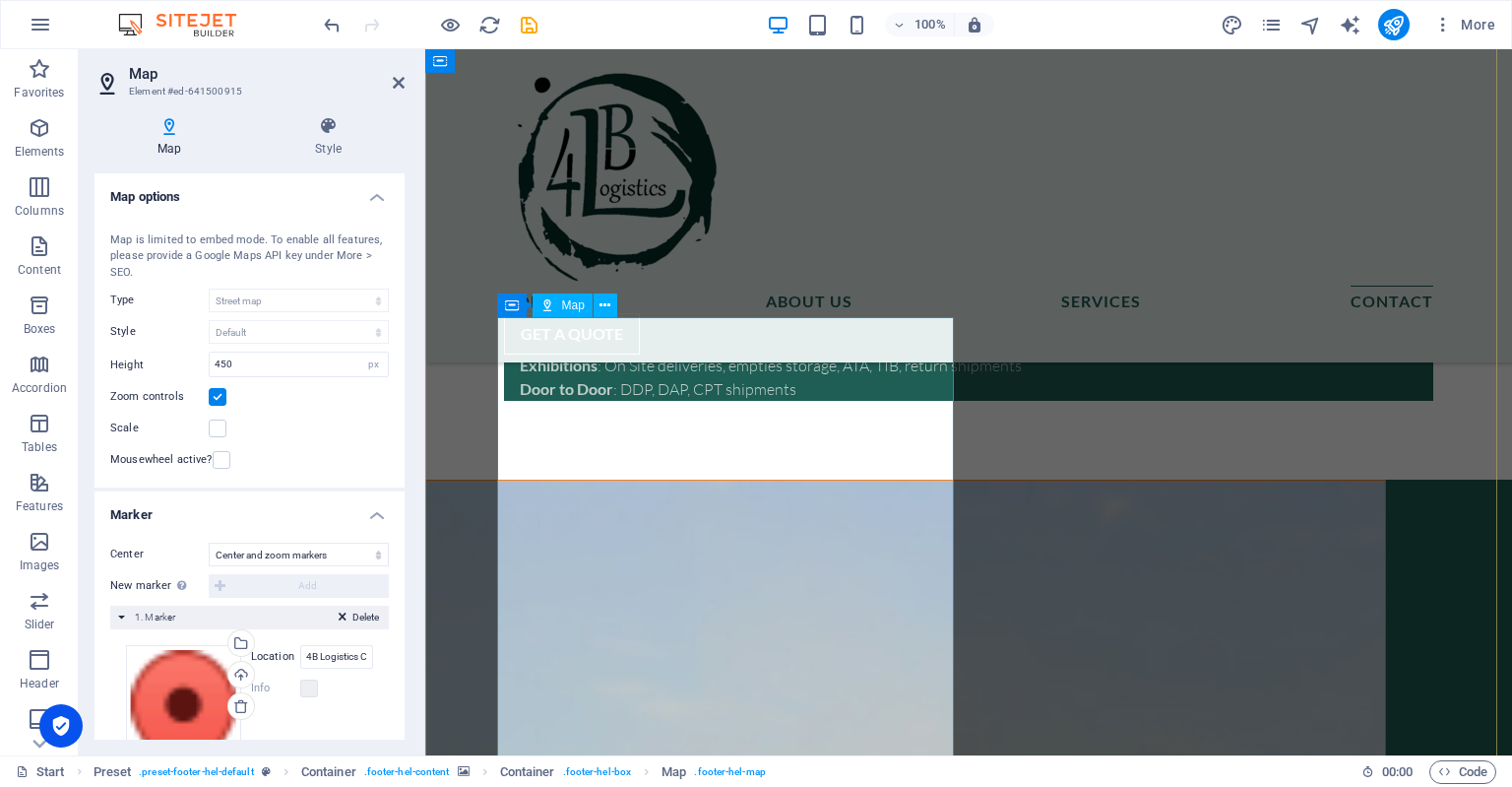 click at bounding box center [906, 12357] 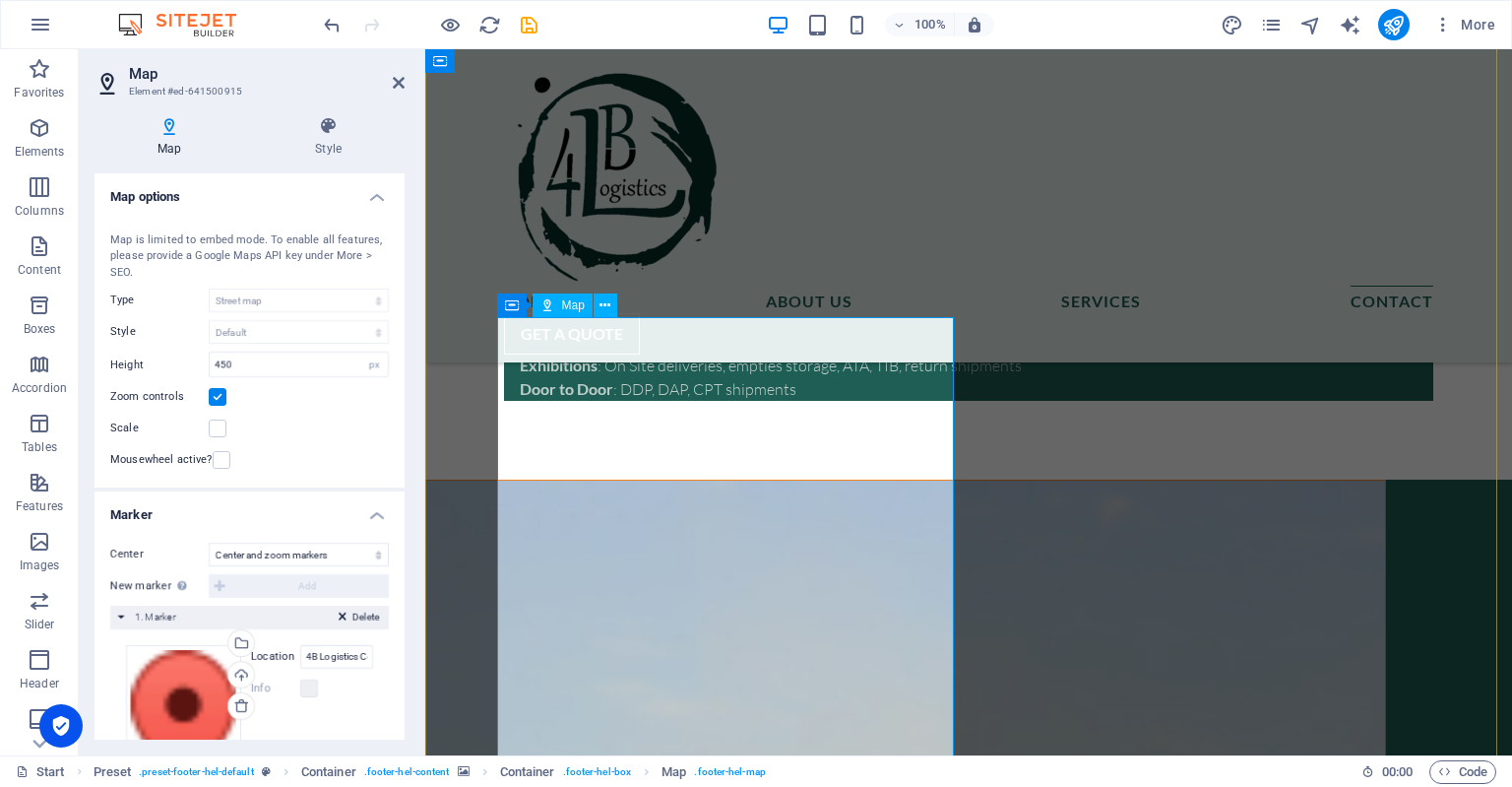 click at bounding box center [906, 12357] 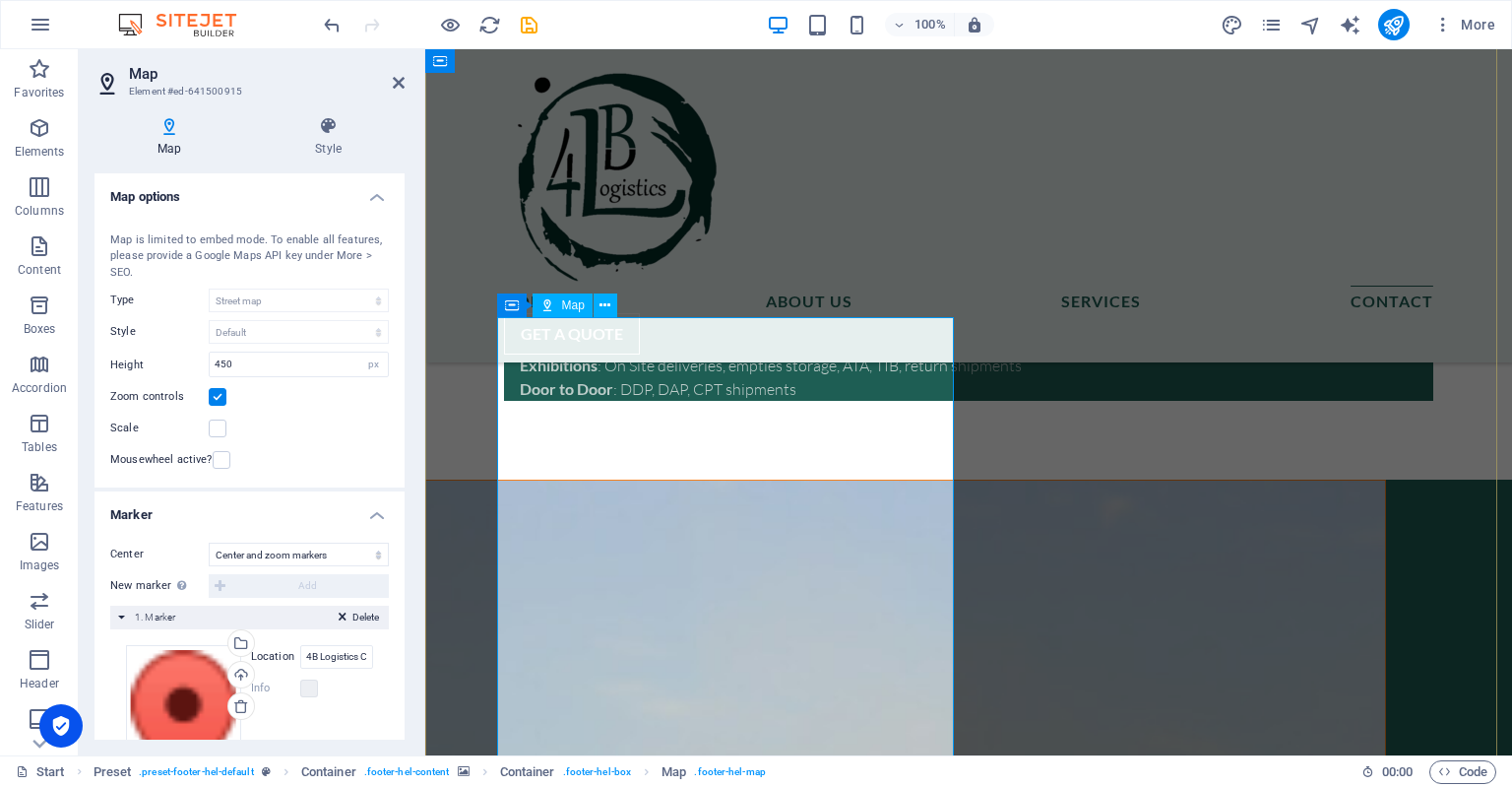click at bounding box center (906, 12357) 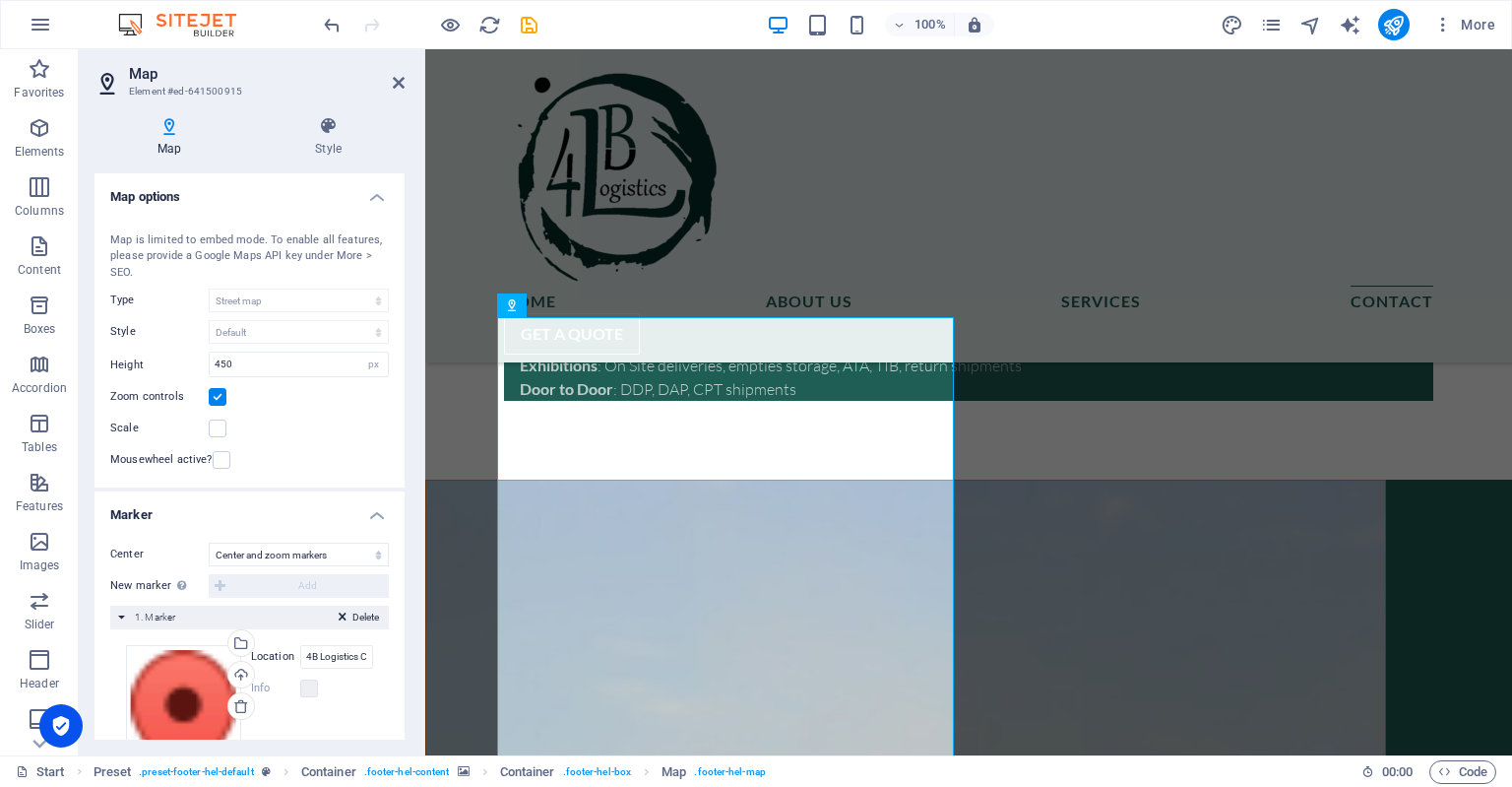 scroll, scrollTop: 9713, scrollLeft: 0, axis: vertical 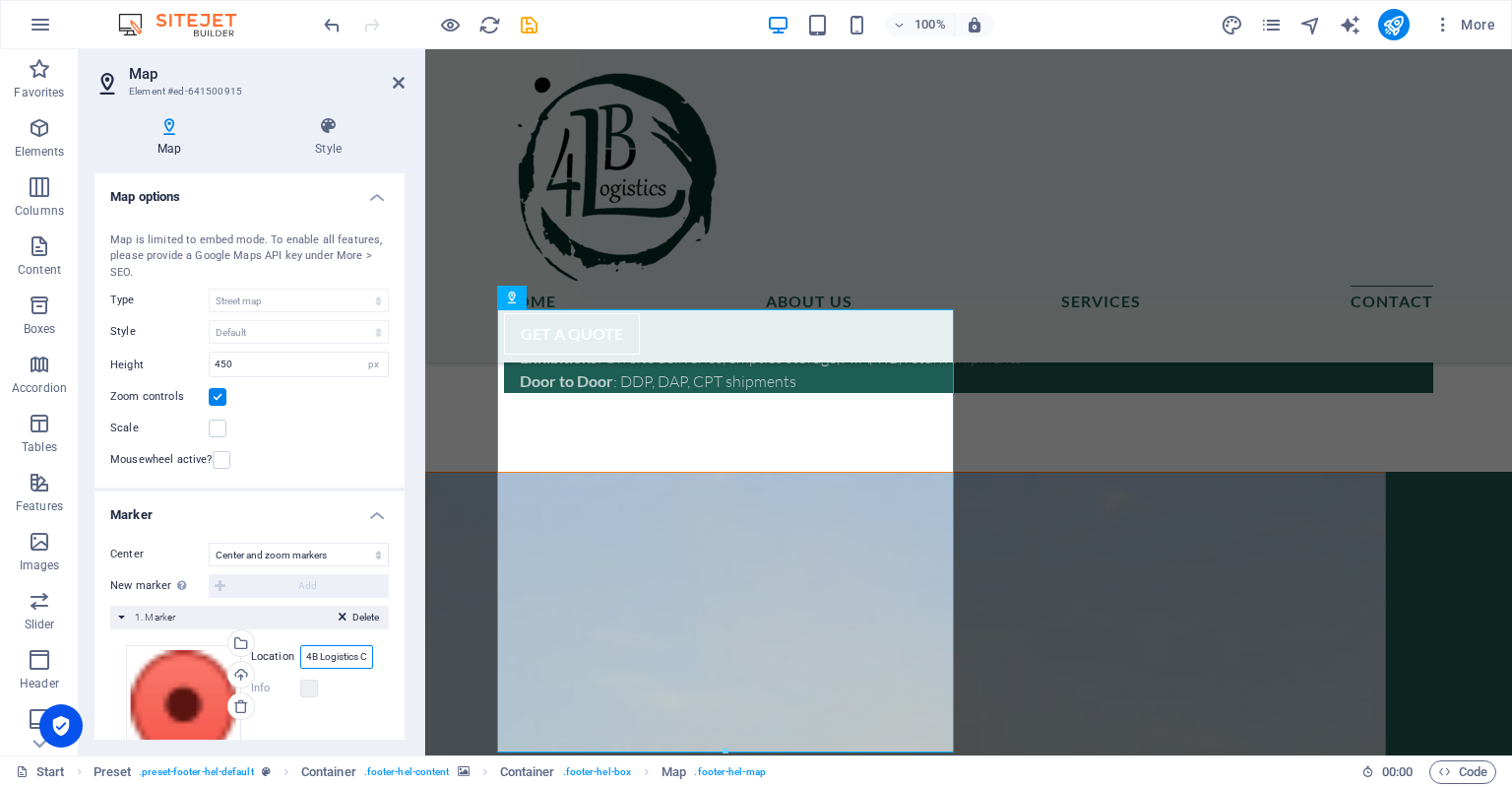 click on "4B Logistics Co." at bounding box center (337, 657) 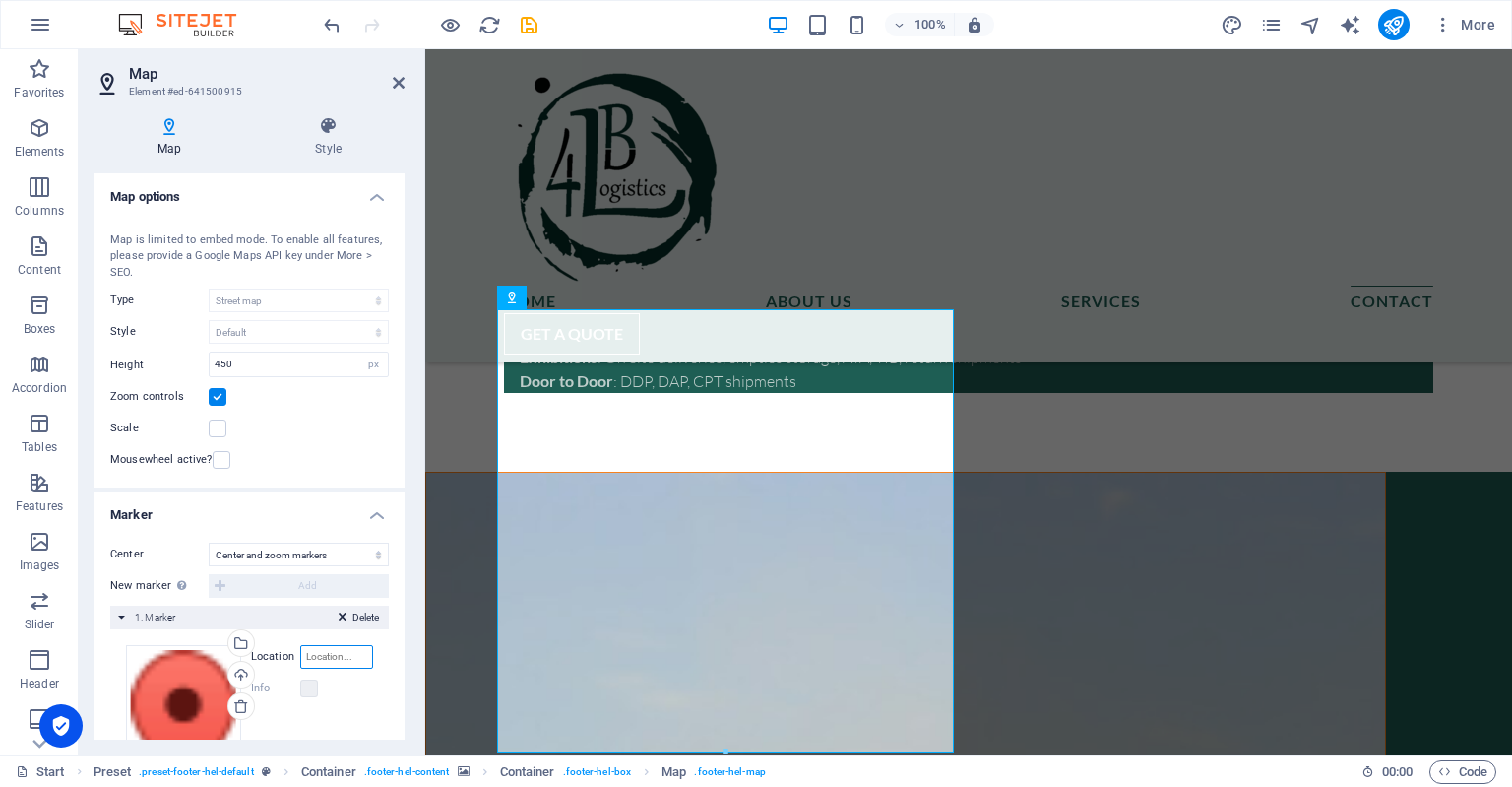 paste on "community - [GEOGRAPHIC_DATA] coty, [GEOGRAPHIC_DATA], district 12, [DATE], [GEOGRAPHIC_DATA]" 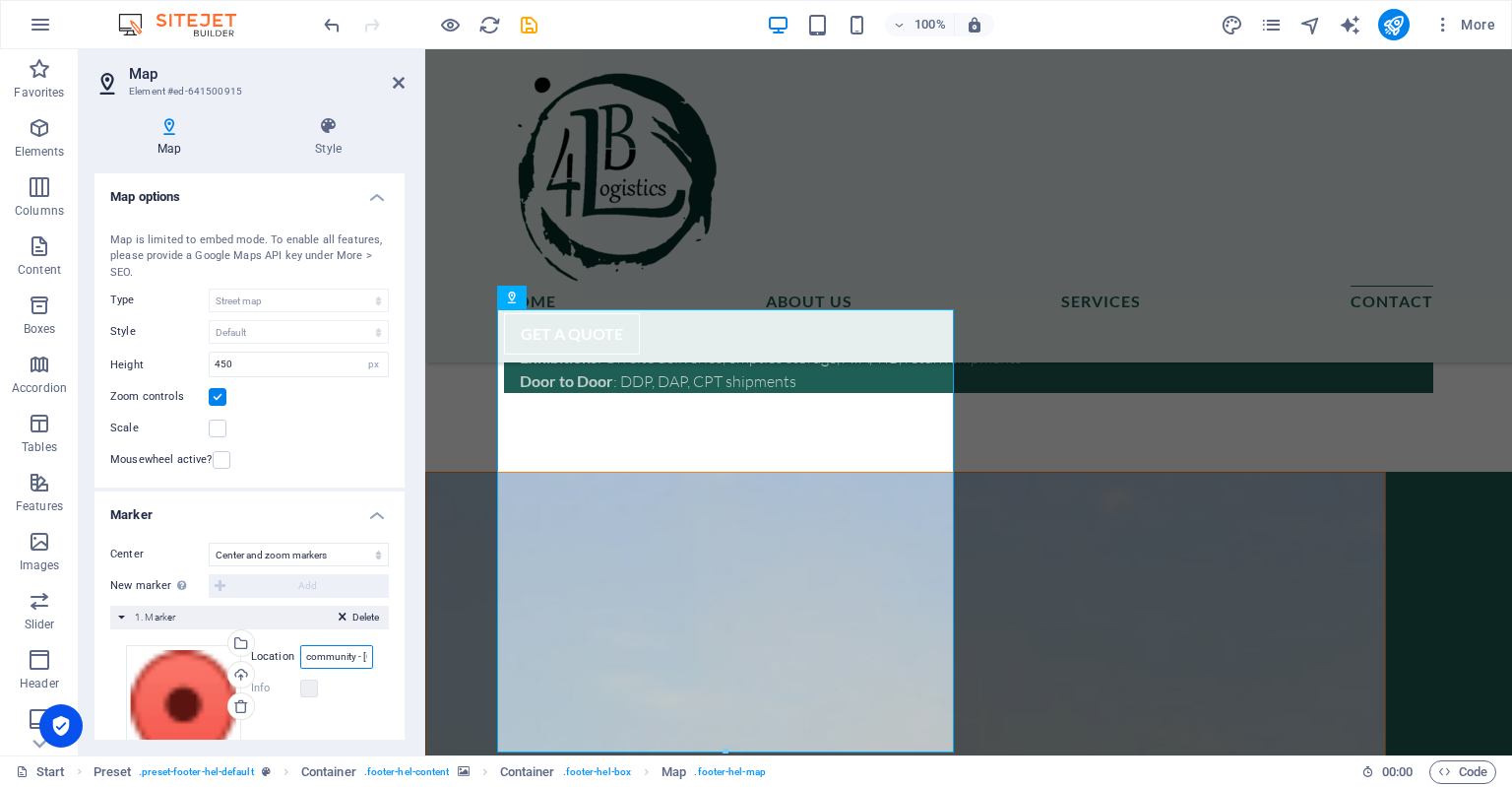 scroll, scrollTop: 0, scrollLeft: 299, axis: horizontal 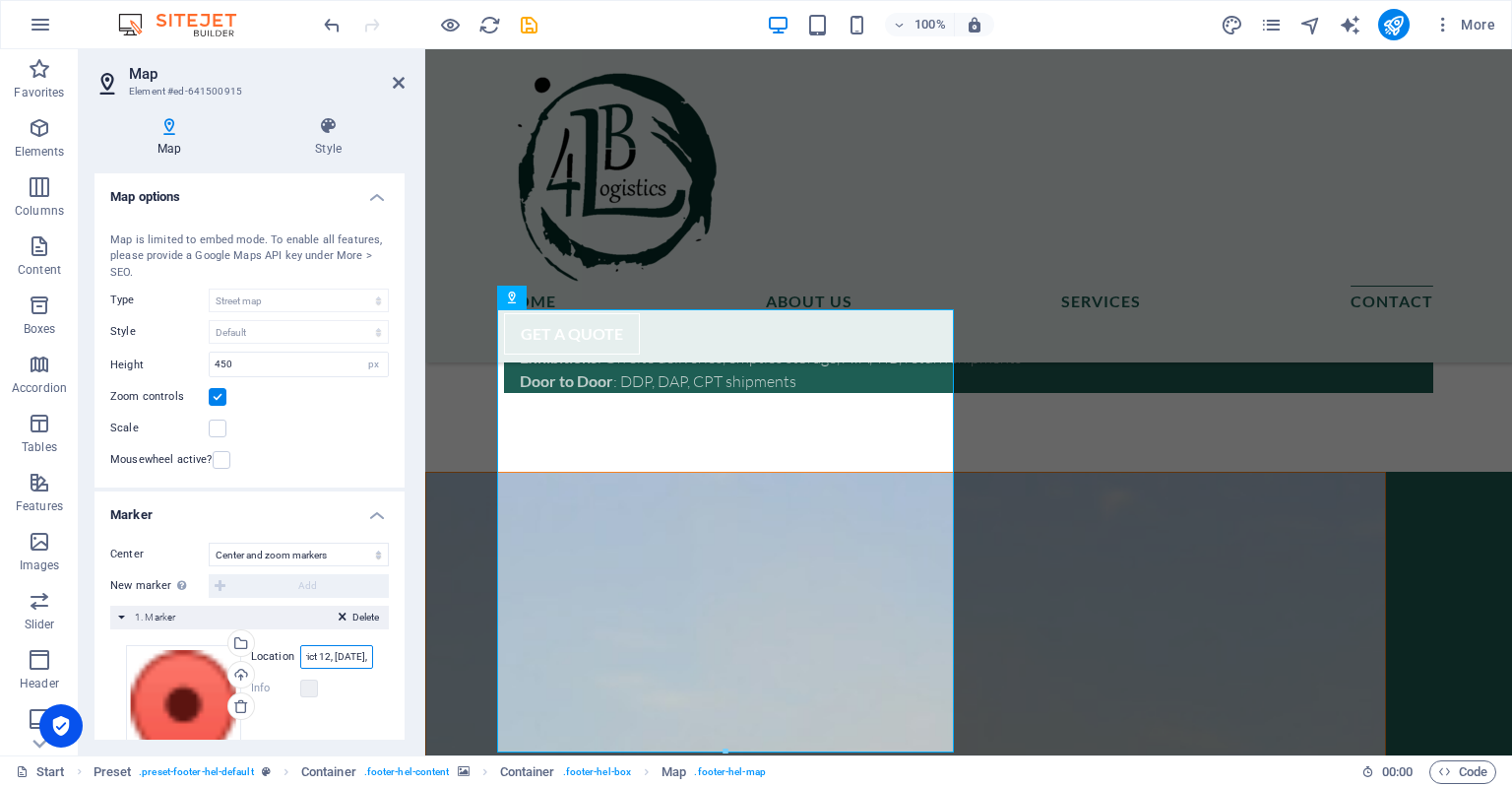 click on "community - [GEOGRAPHIC_DATA] coty, [GEOGRAPHIC_DATA], district 12, [DATE], [GEOGRAPHIC_DATA]" at bounding box center (337, 657) 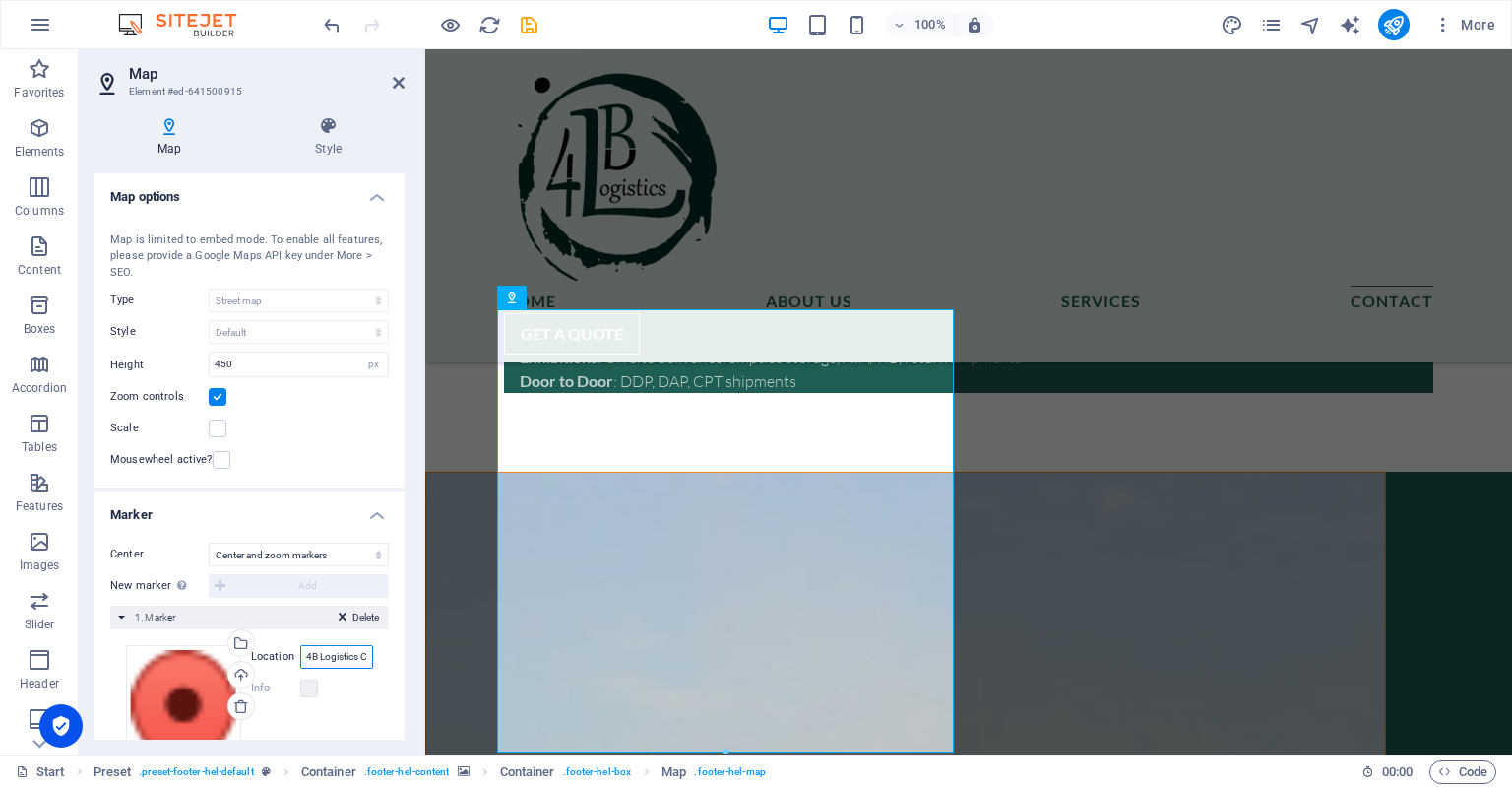 scroll, scrollTop: 0, scrollLeft: 3, axis: horizontal 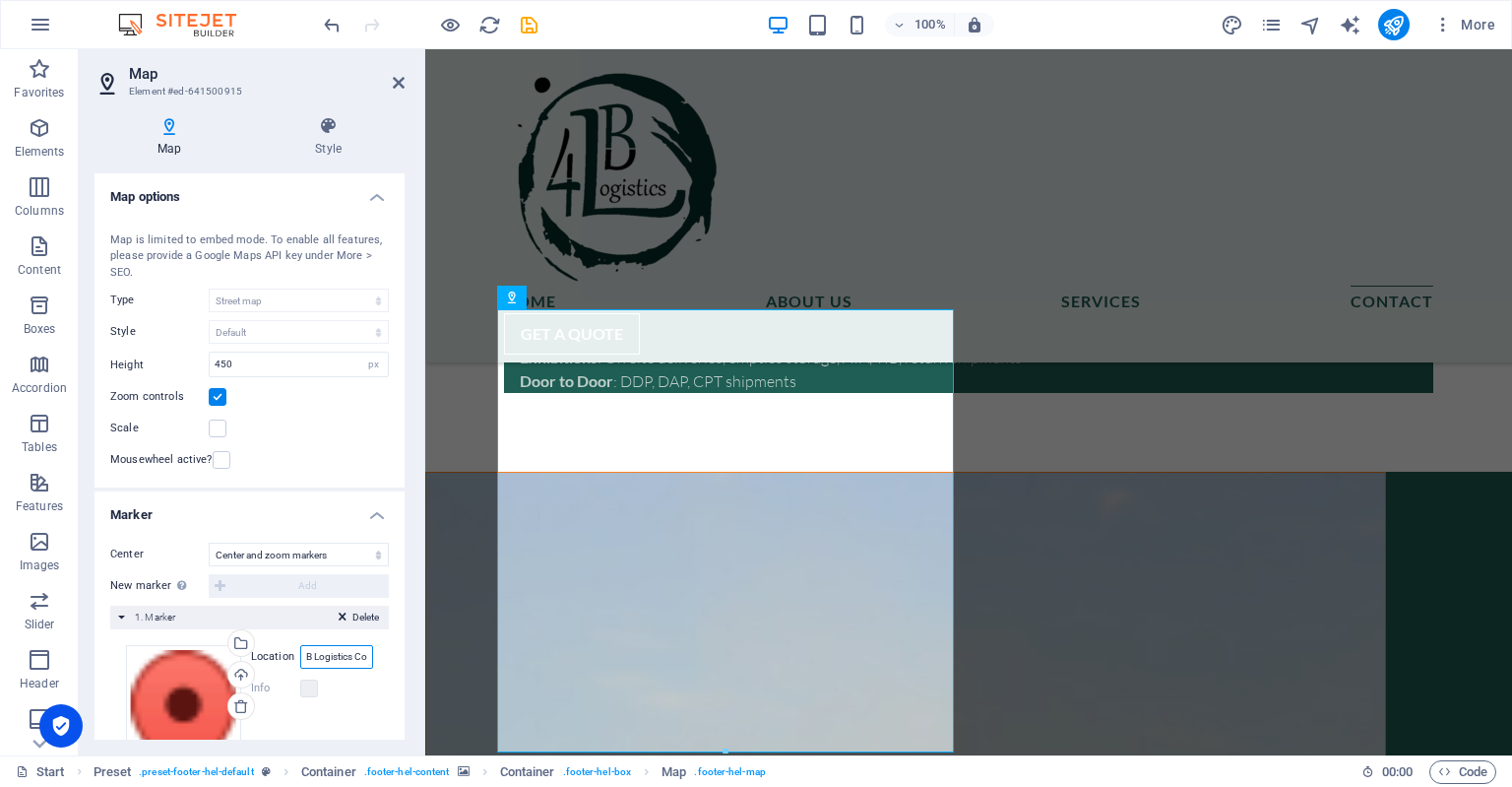 type on "4B Logistics Co." 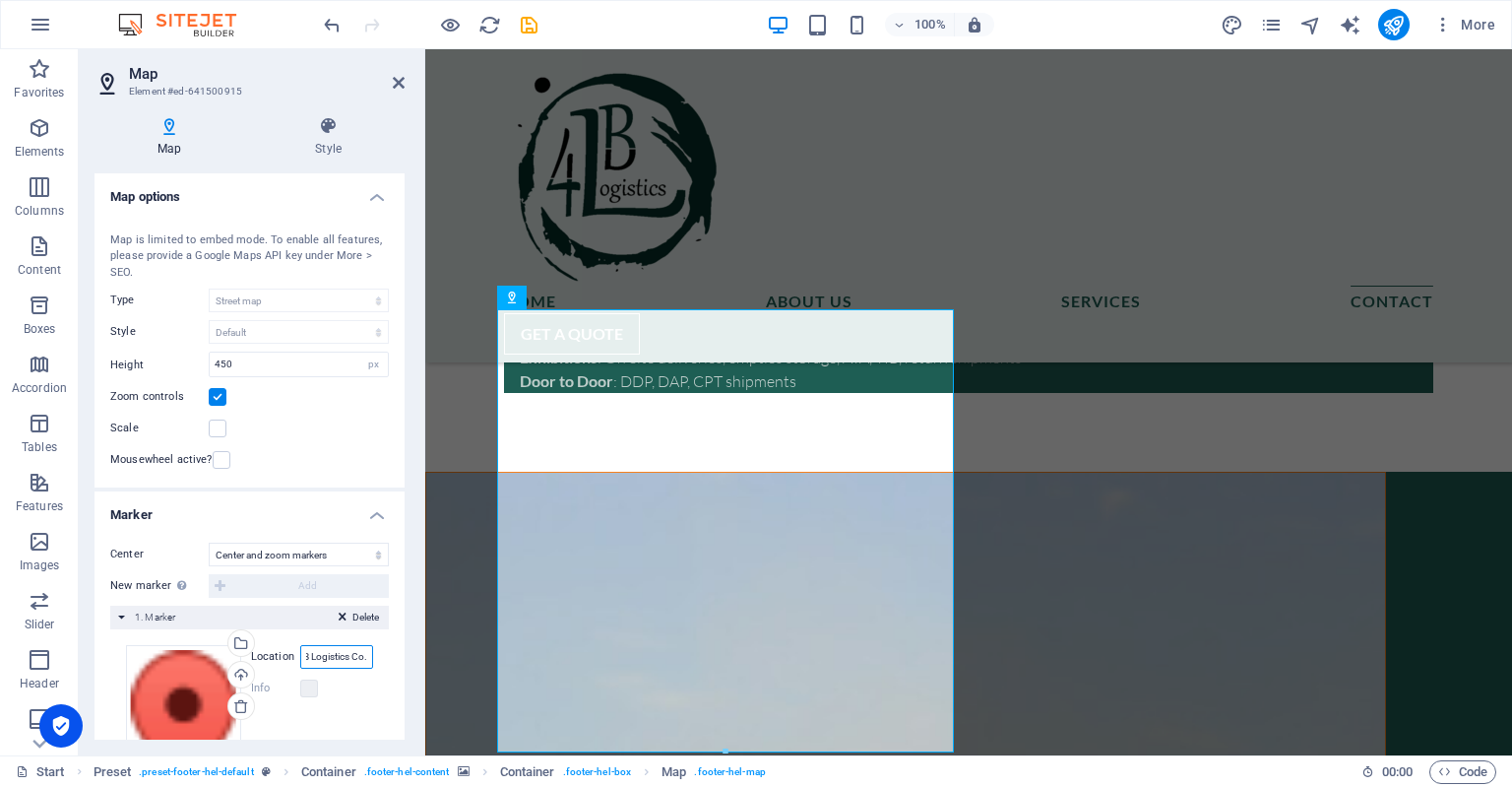 scroll, scrollTop: 0, scrollLeft: 11, axis: horizontal 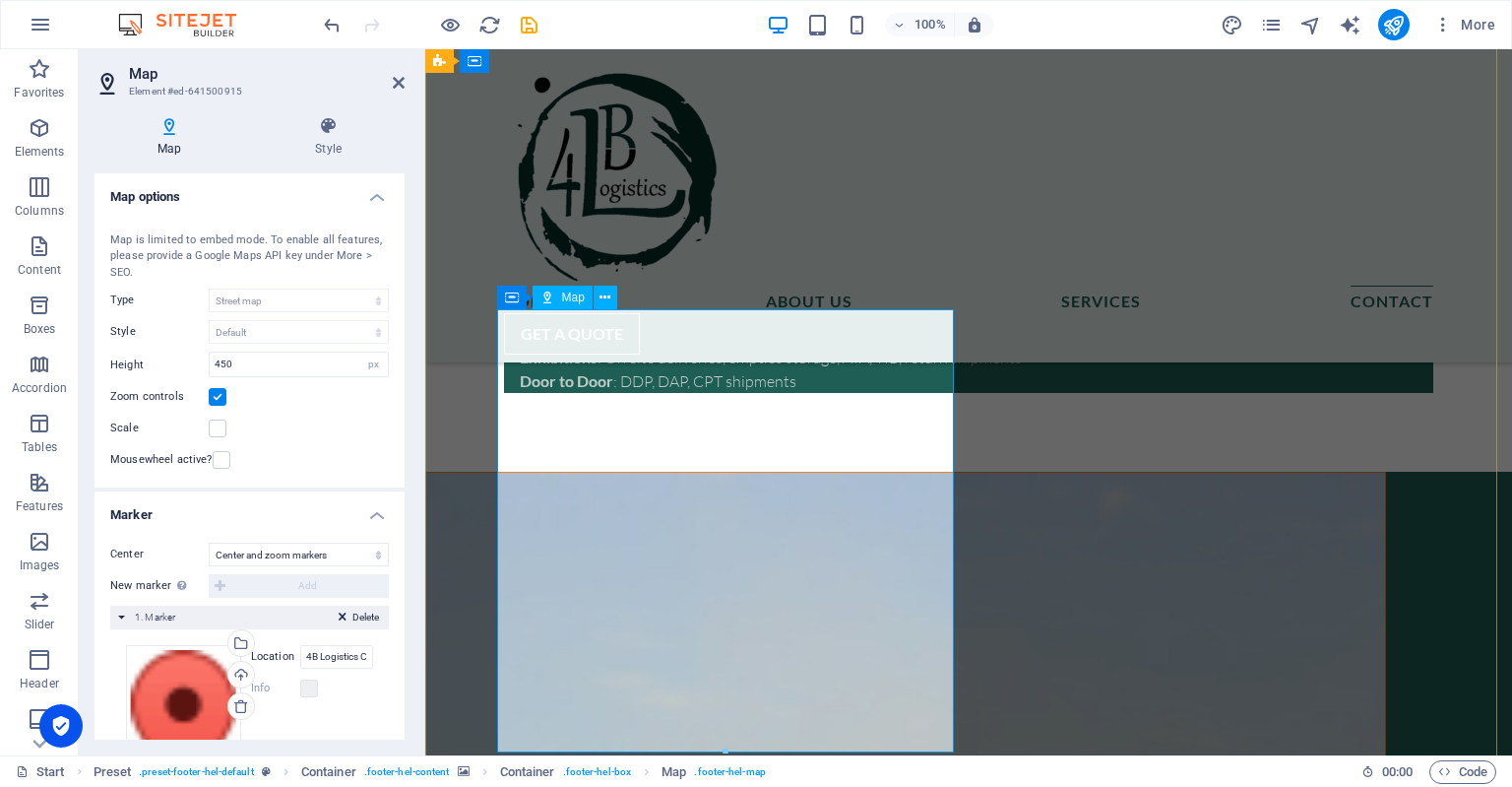 click at bounding box center [906, 12349] 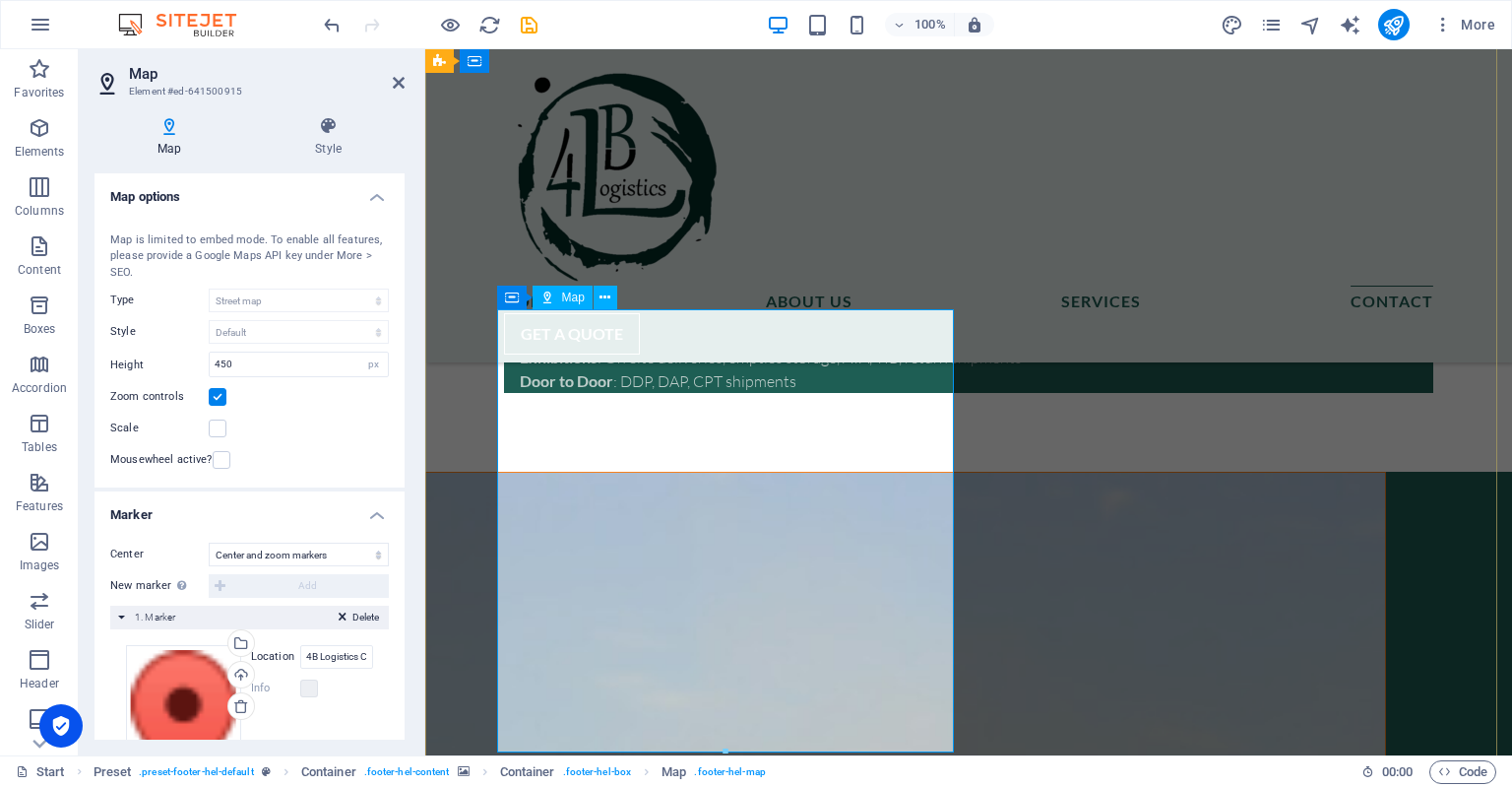 click at bounding box center (906, 12349) 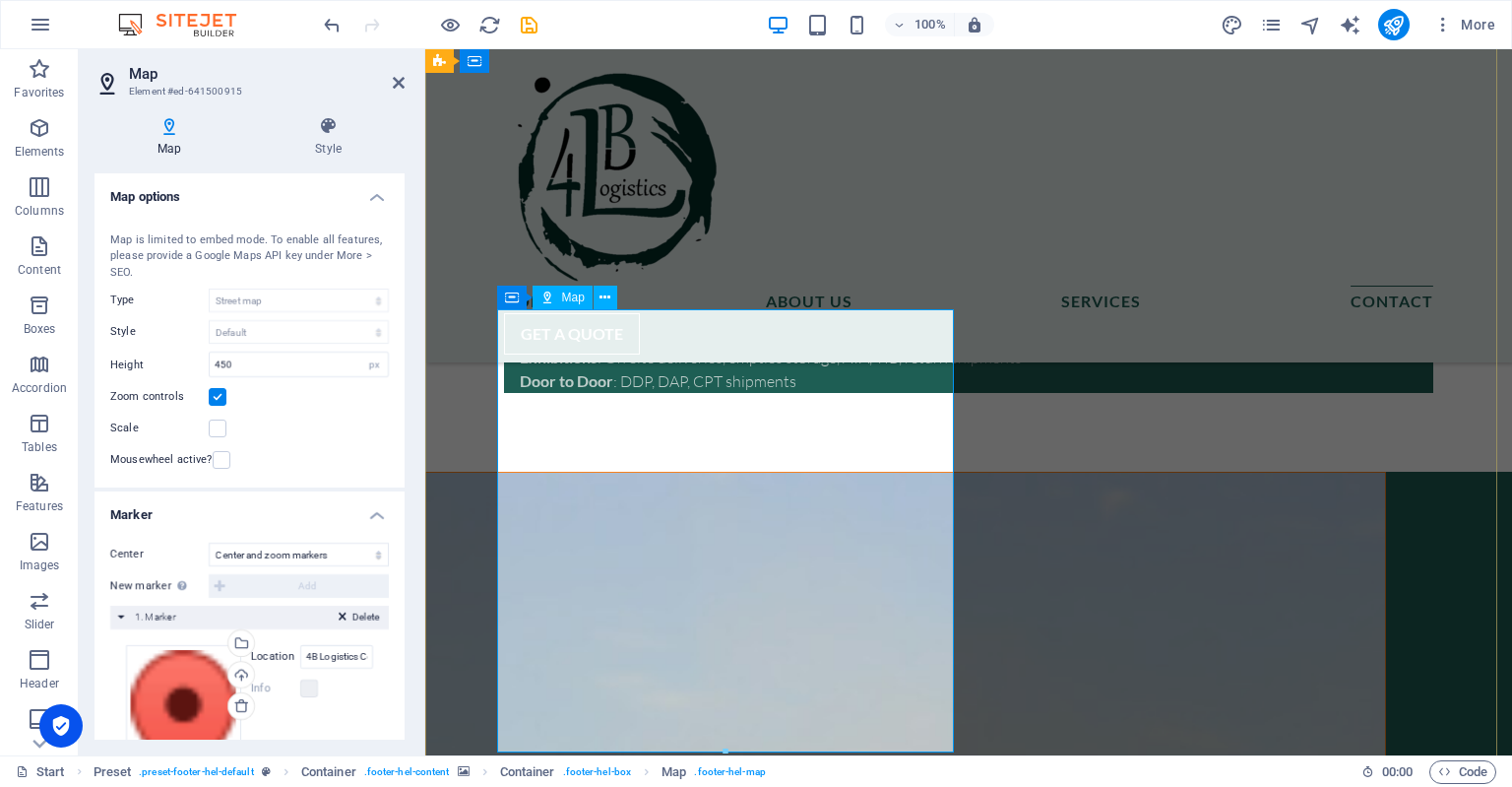 click at bounding box center [906, 12349] 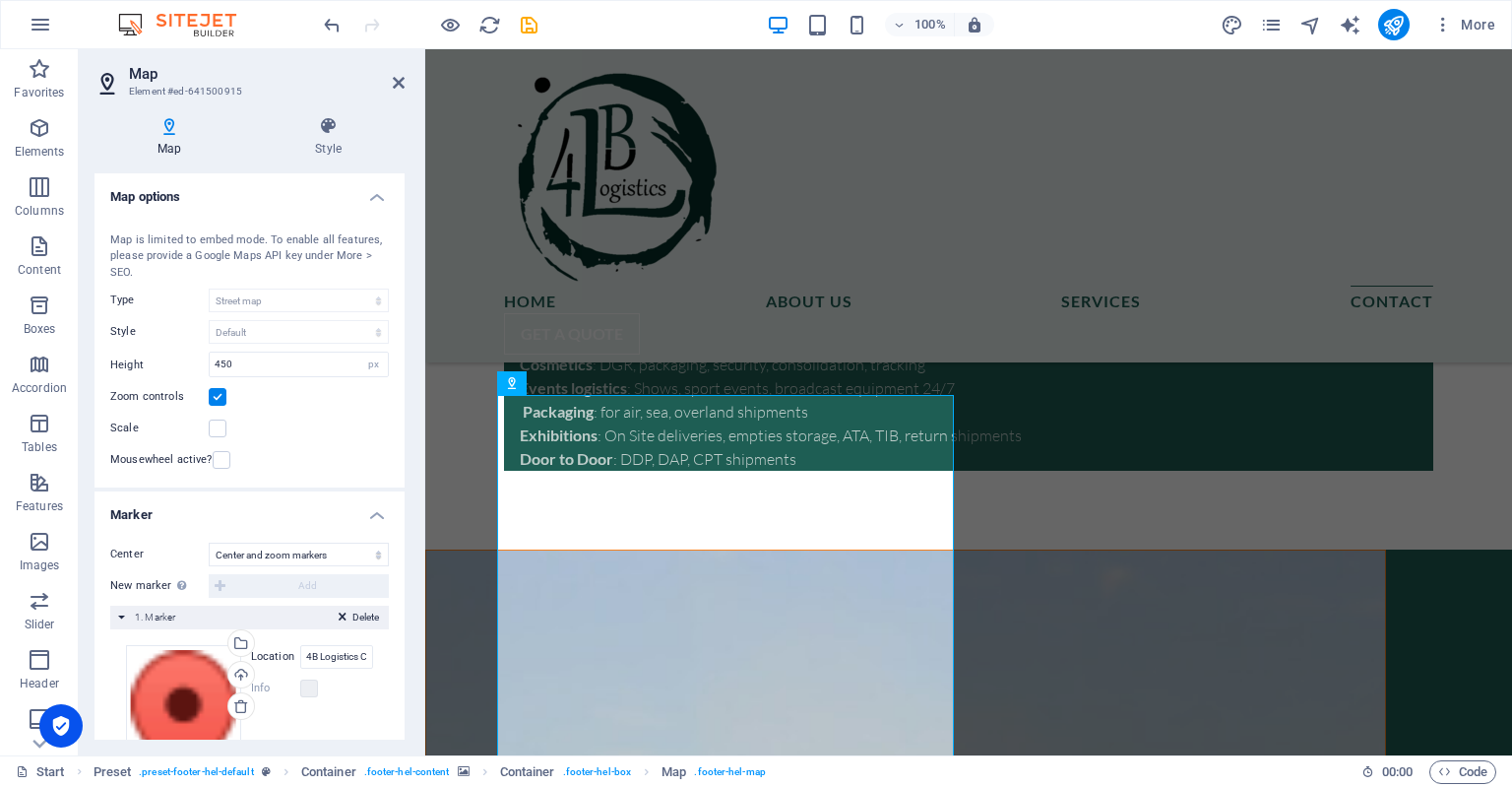 scroll, scrollTop: 9651, scrollLeft: 0, axis: vertical 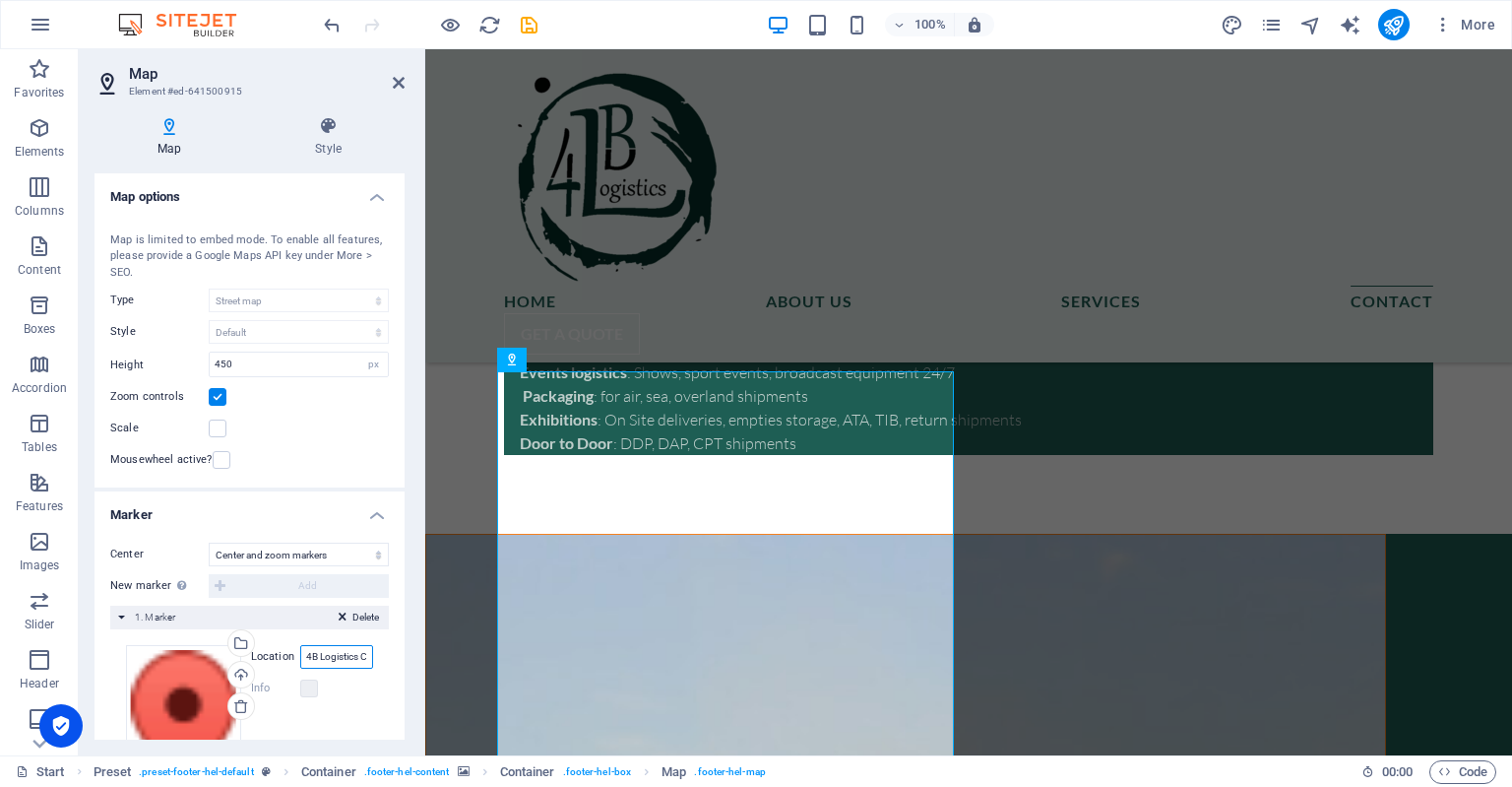 click on "4B Logistics Co." at bounding box center (337, 657) 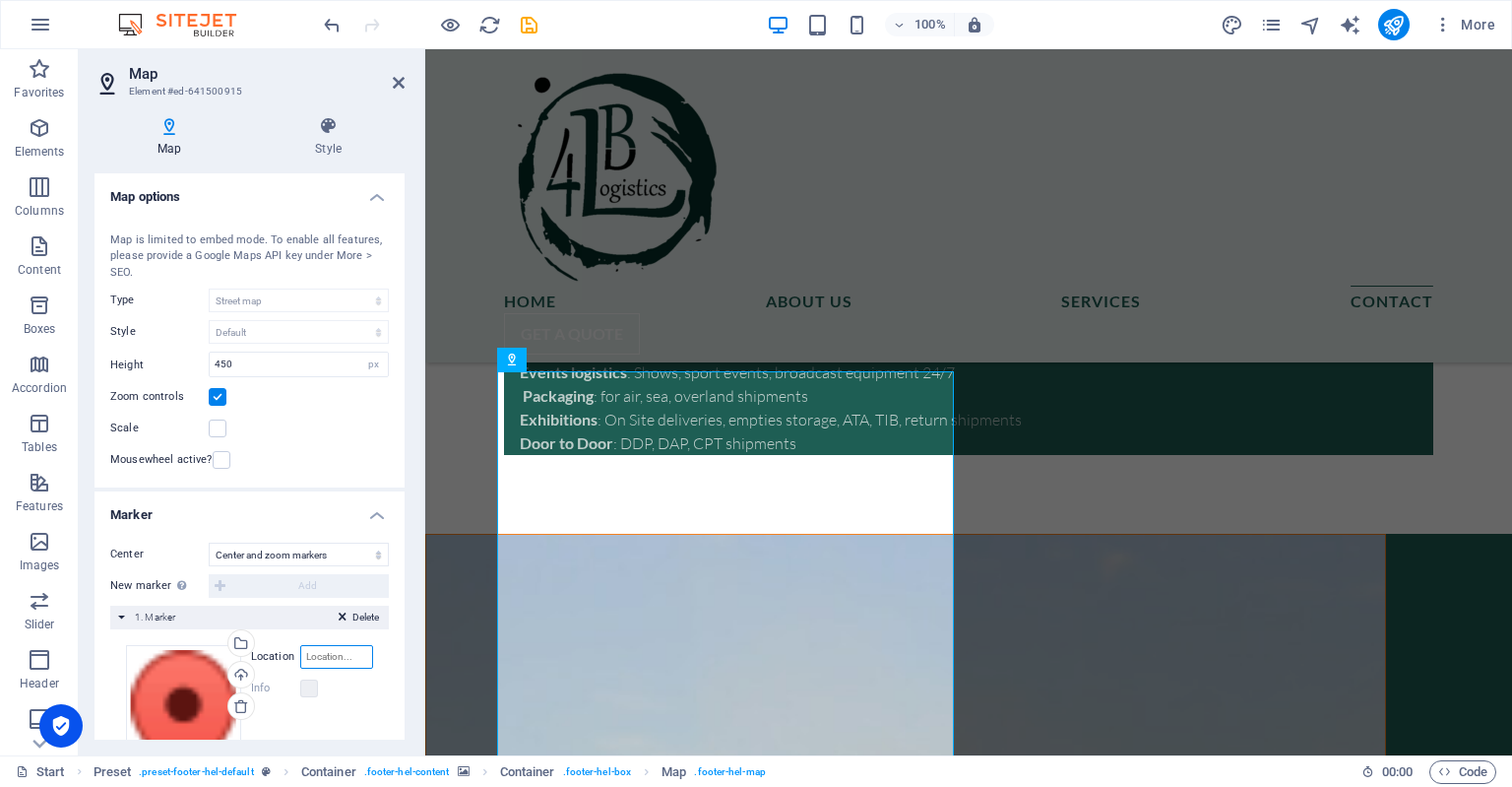 paste on "5F52+RW Second Al Salam" 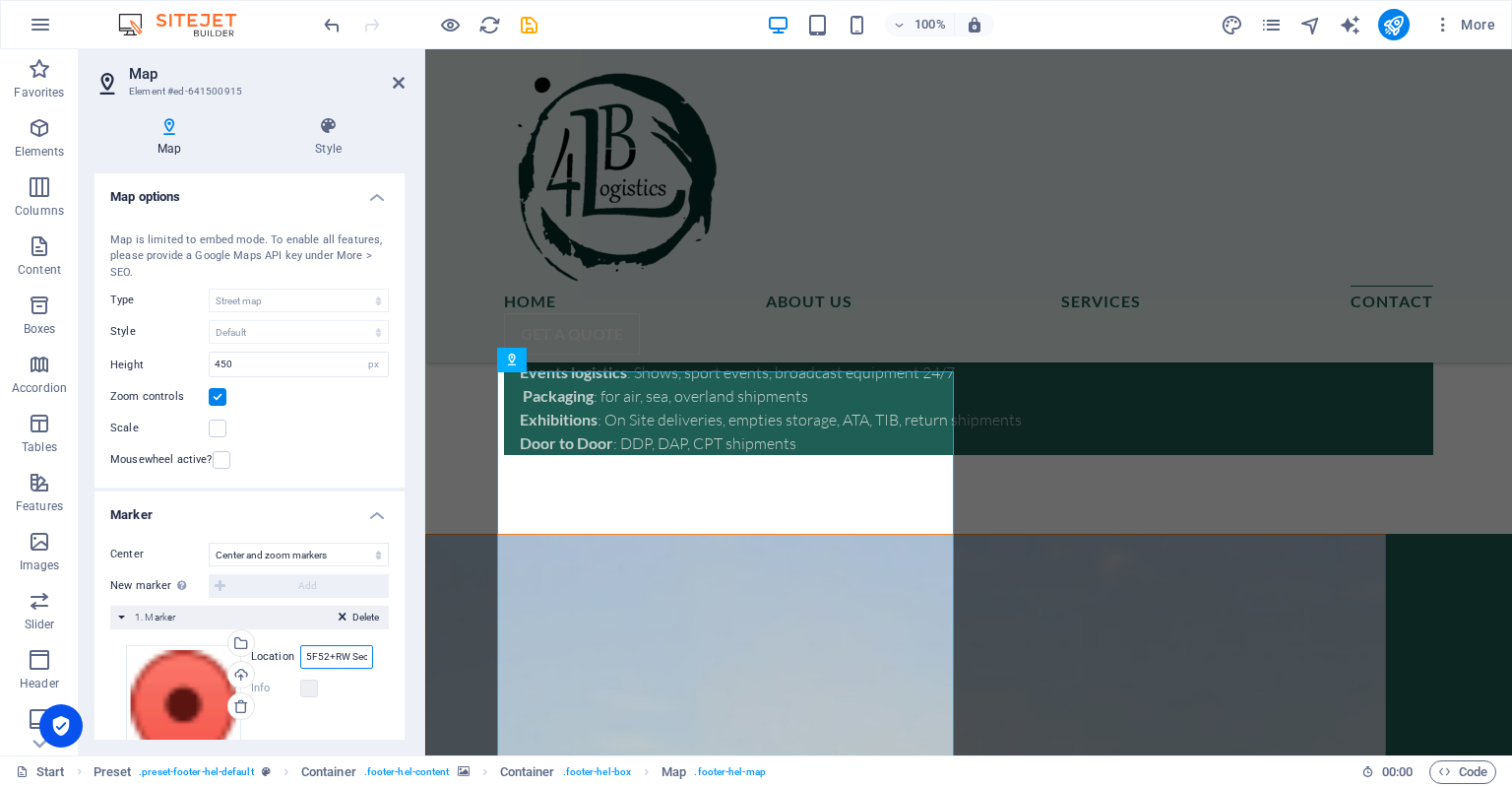scroll, scrollTop: 0, scrollLeft: 59, axis: horizontal 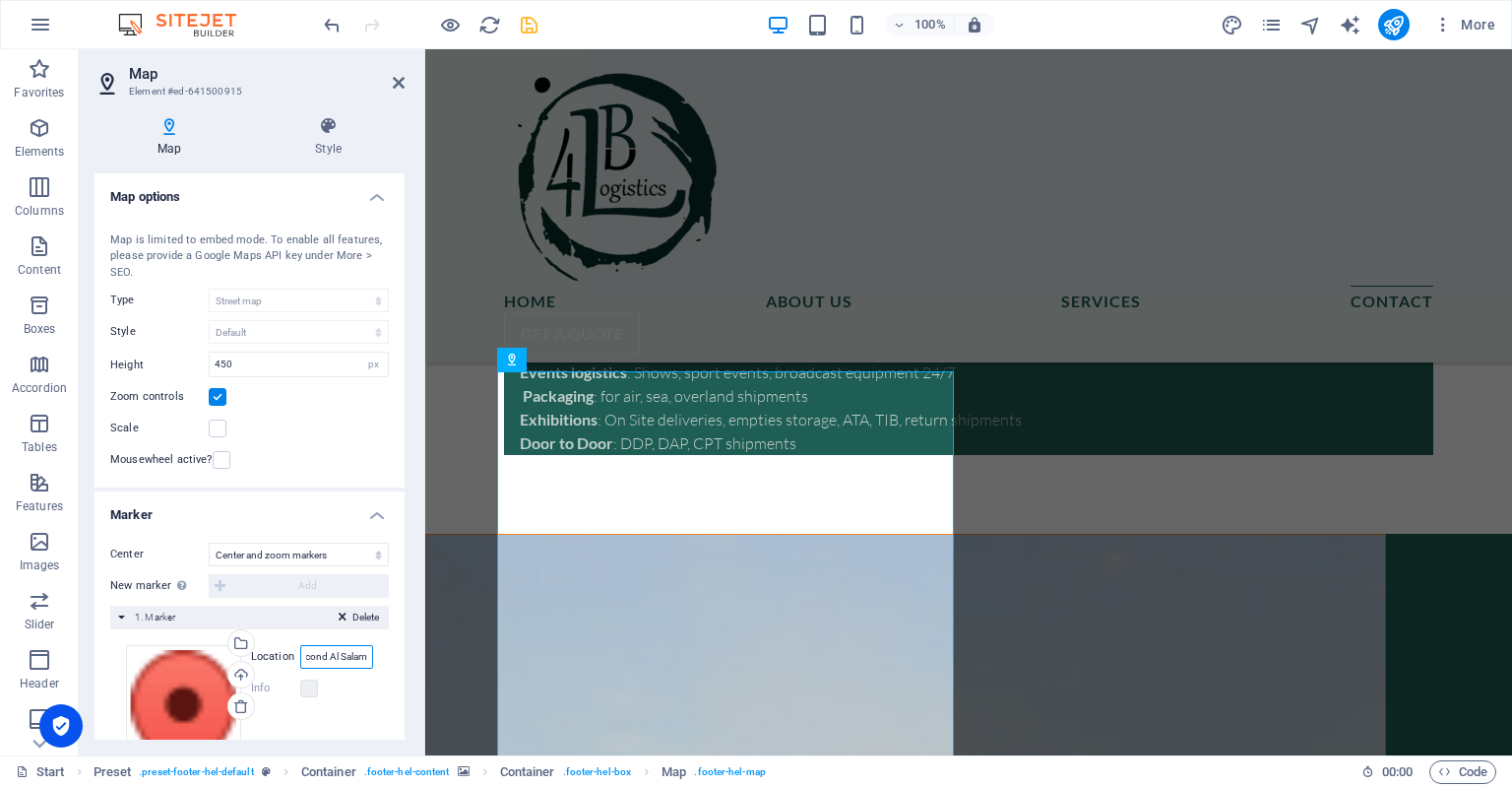 type on "5F52+RW Second Al Salam" 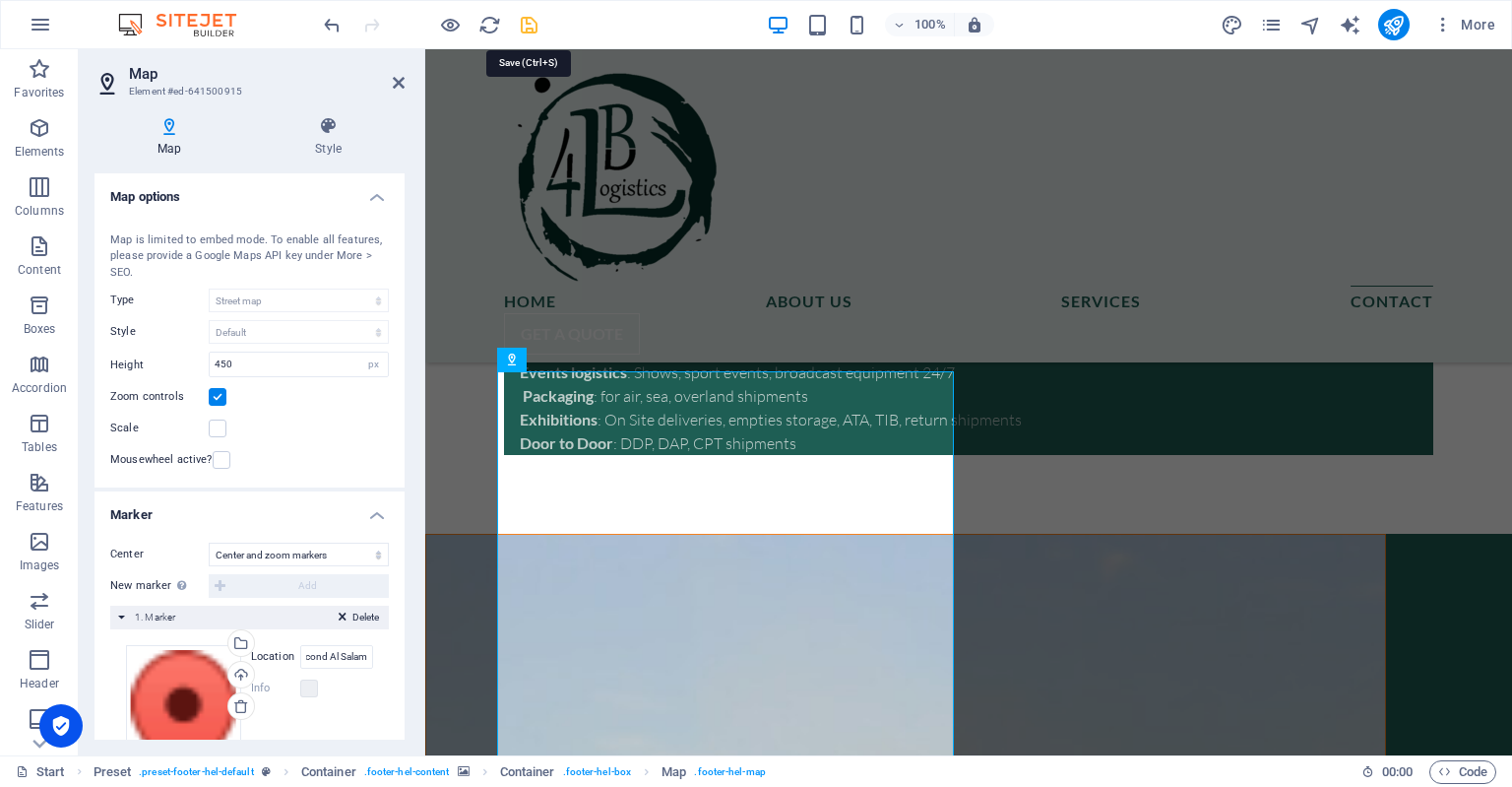 scroll, scrollTop: 0, scrollLeft: 0, axis: both 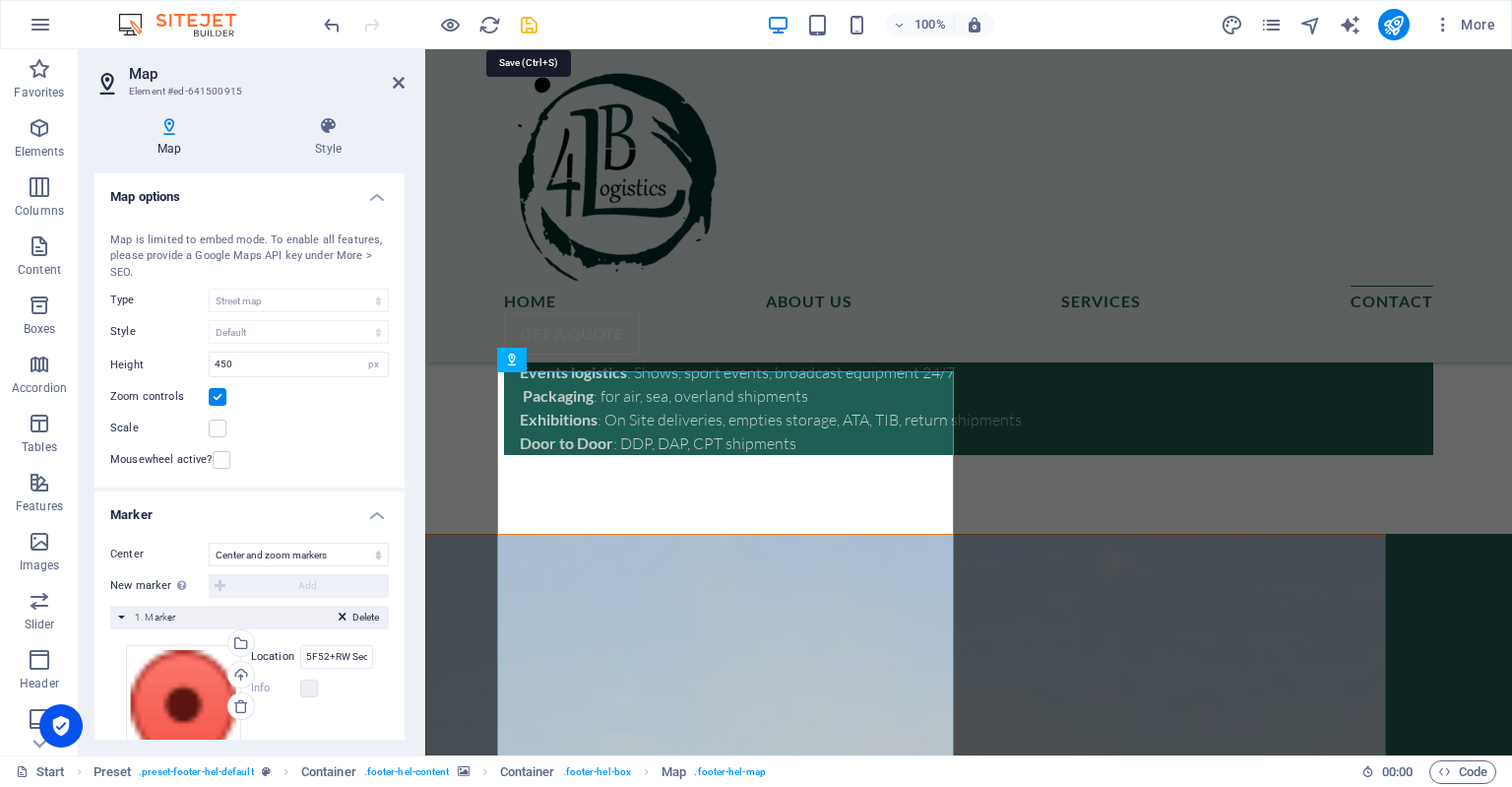 click at bounding box center (529, 25) 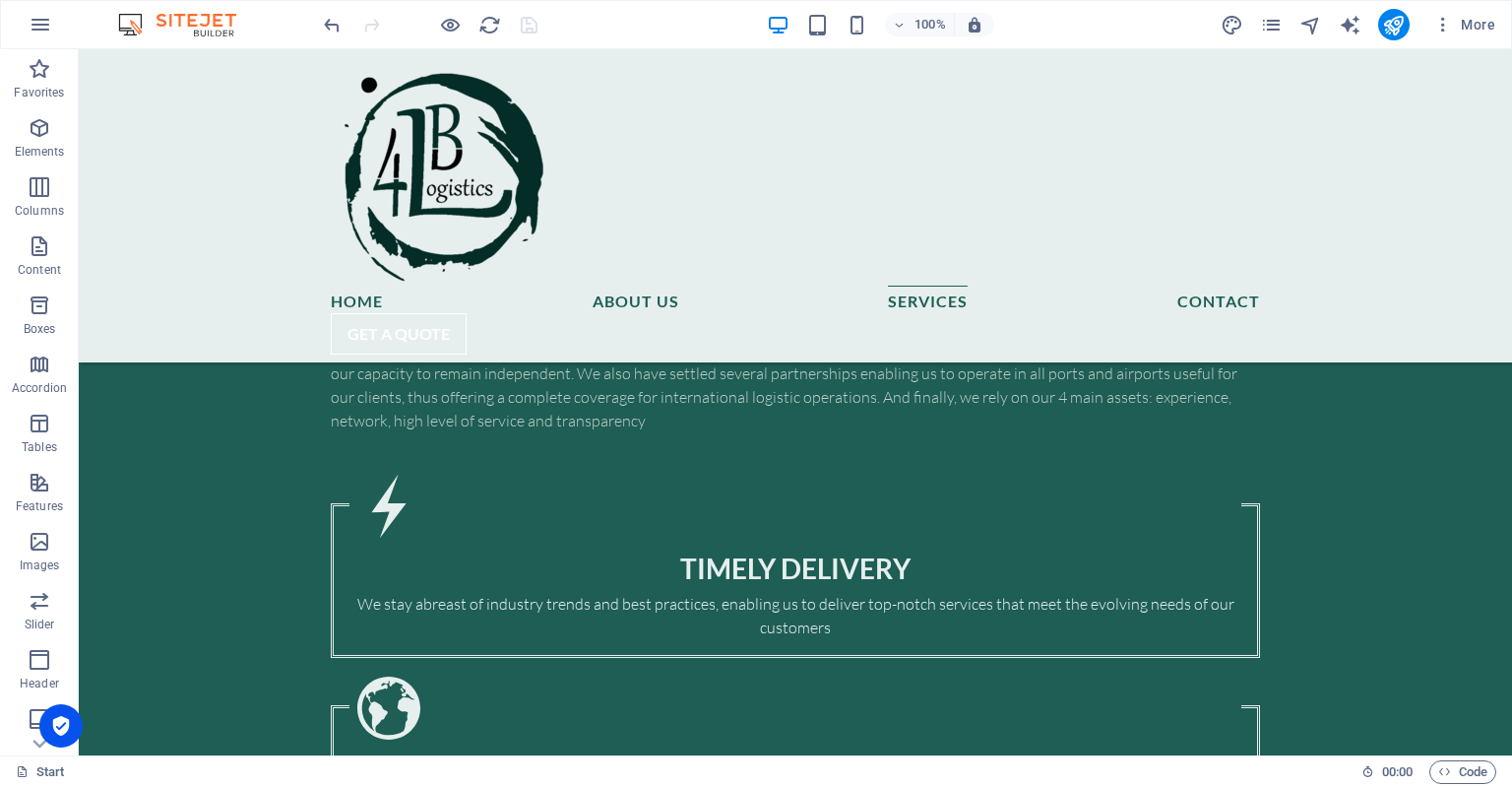 scroll, scrollTop: 610, scrollLeft: 0, axis: vertical 